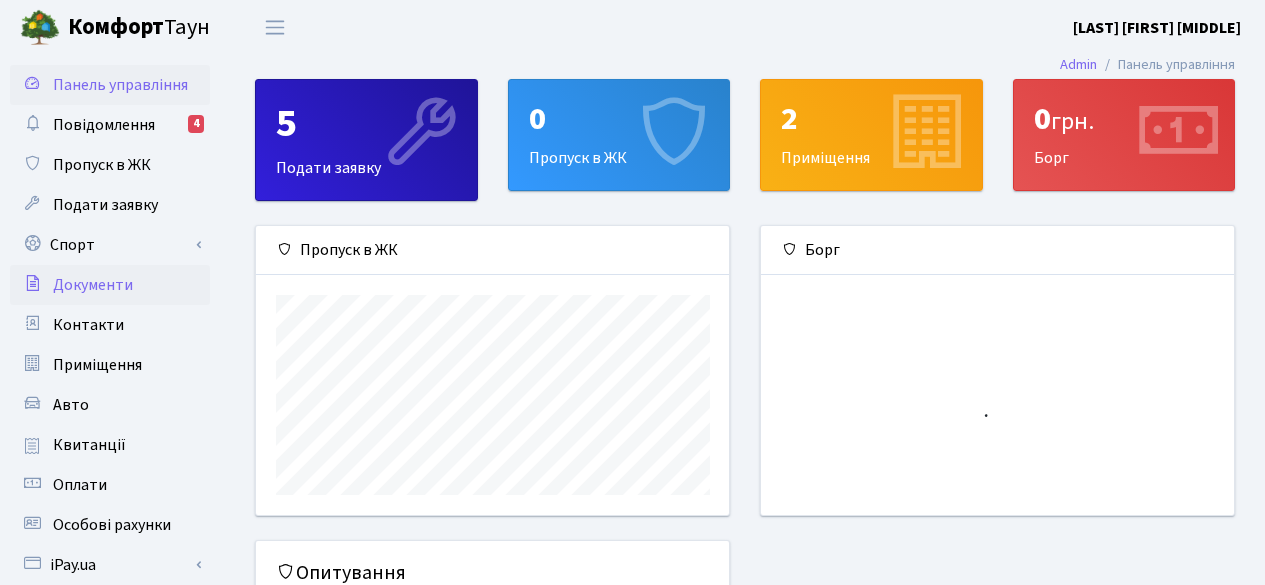 scroll, scrollTop: 0, scrollLeft: 0, axis: both 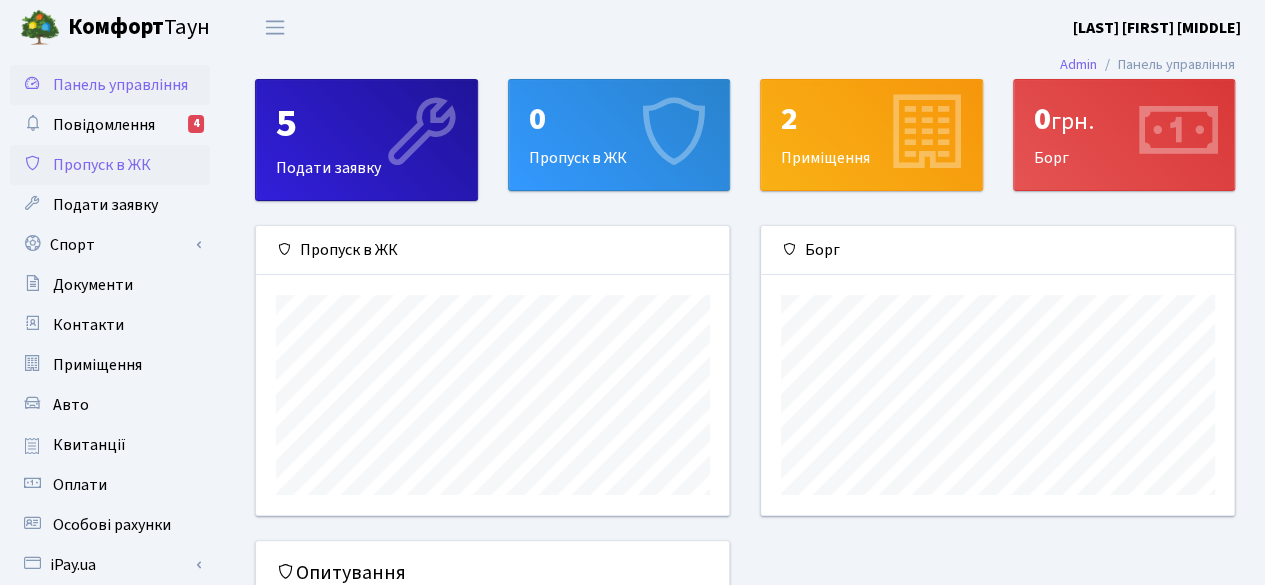 click on "Пропуск в ЖК" at bounding box center [102, 165] 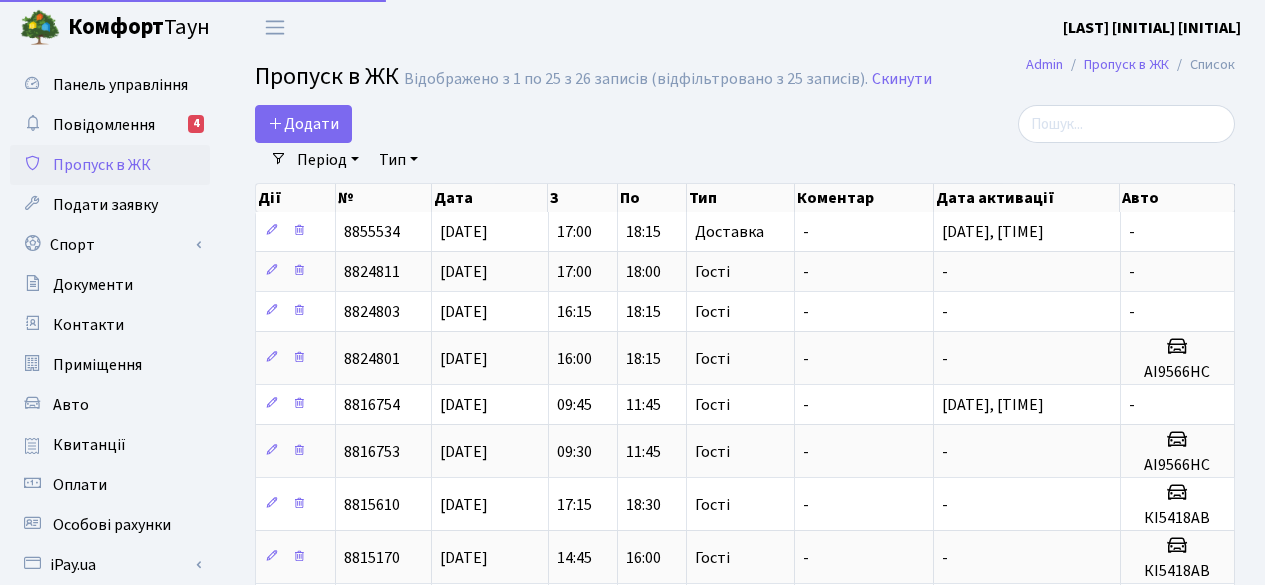 select on "25" 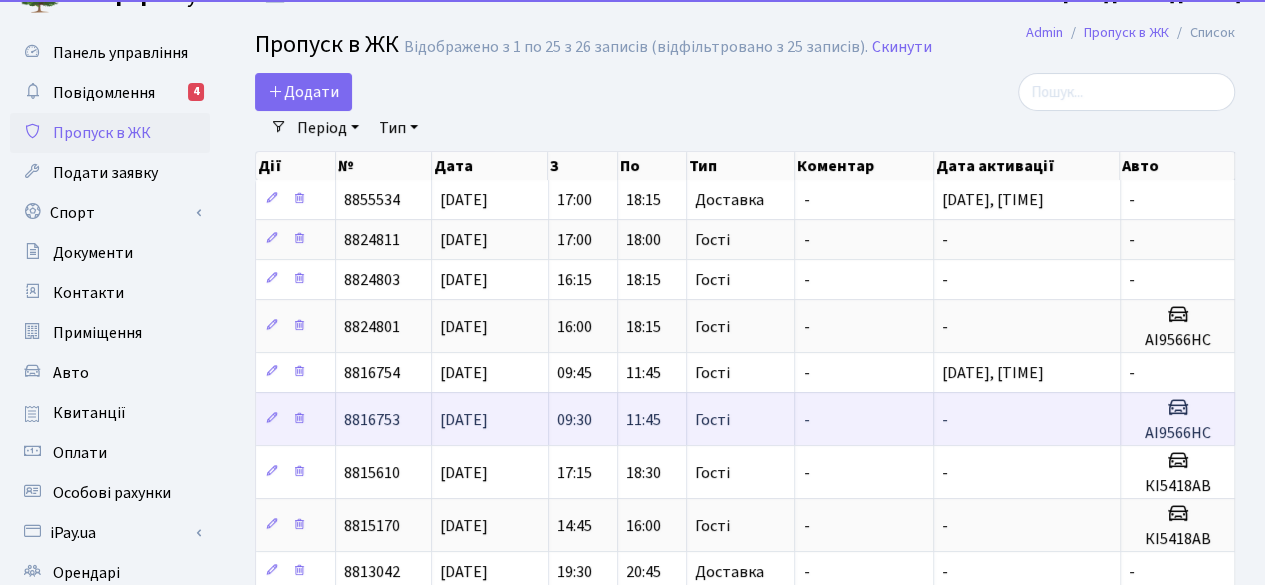 scroll, scrollTop: 34, scrollLeft: 0, axis: vertical 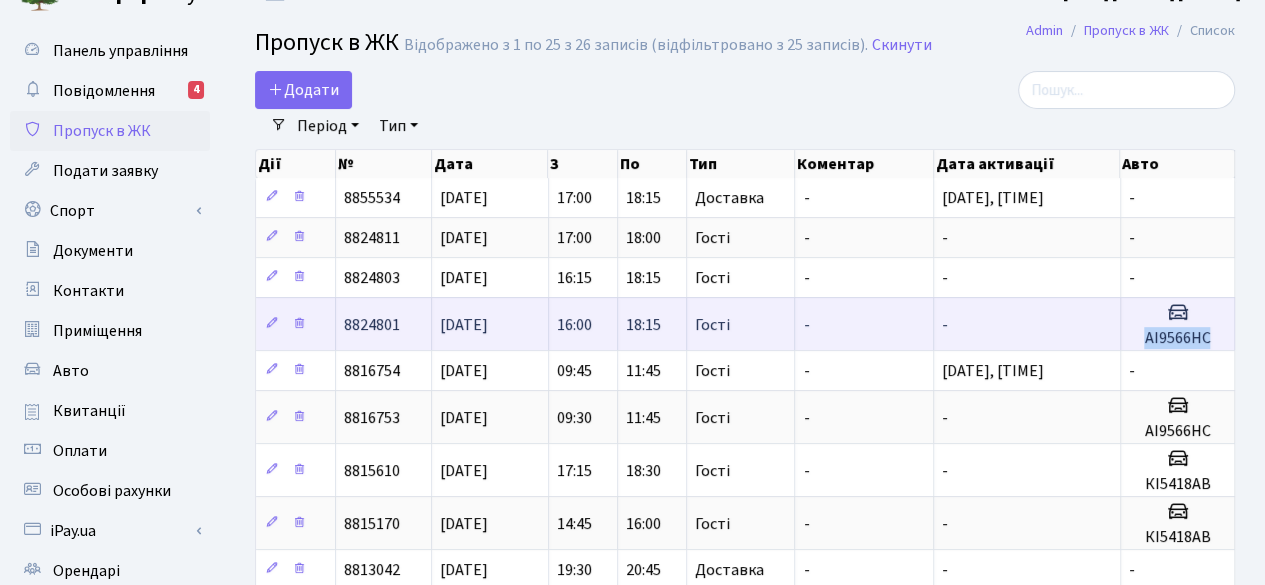 drag, startPoint x: 1222, startPoint y: 331, endPoint x: 1122, endPoint y: 331, distance: 100 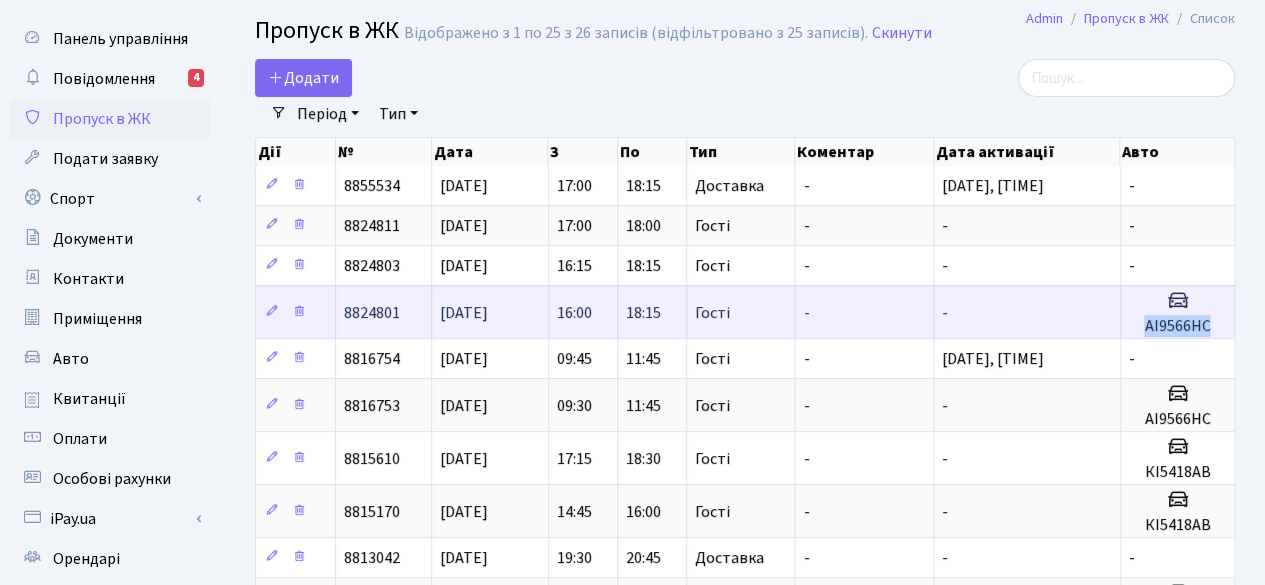 scroll, scrollTop: 50, scrollLeft: 0, axis: vertical 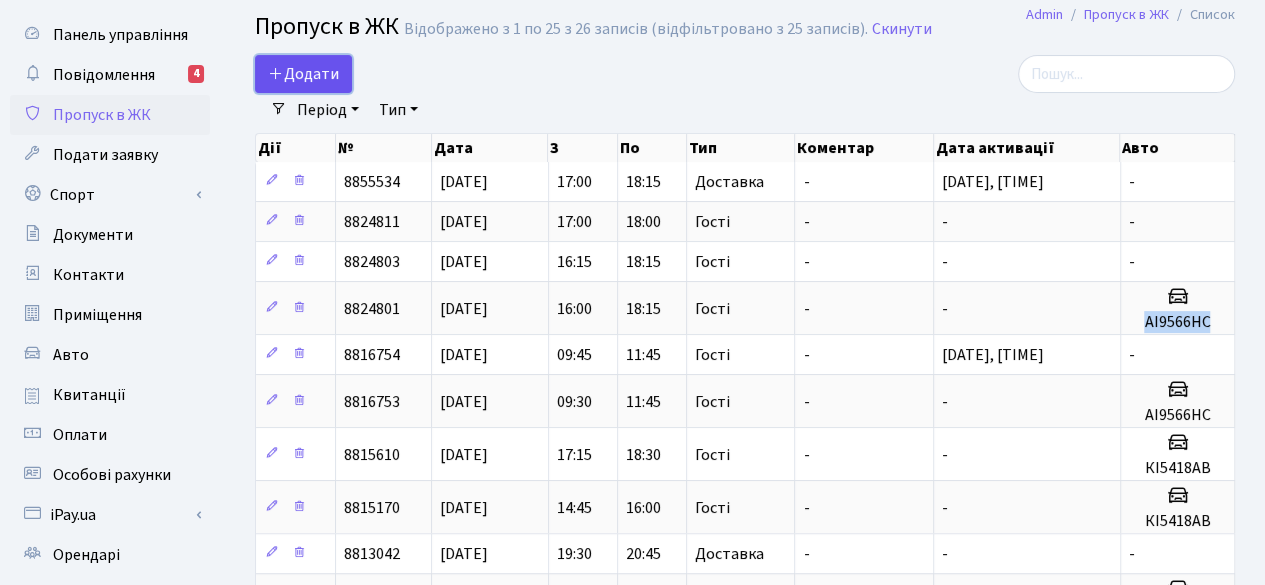 click on "Додати" at bounding box center (303, 74) 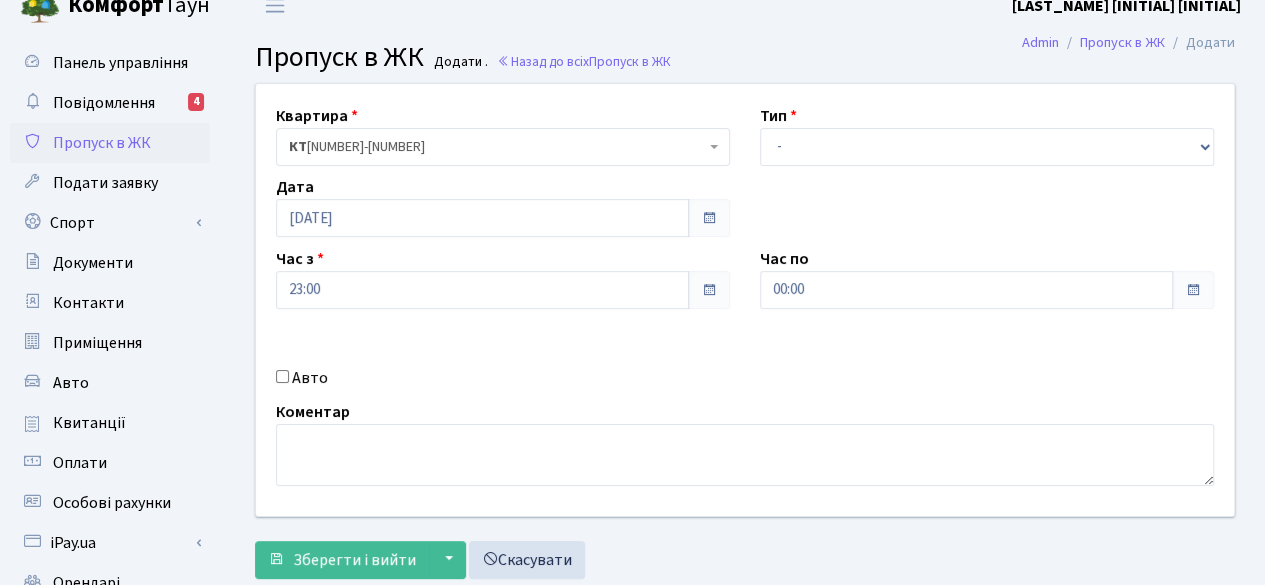 scroll, scrollTop: 24, scrollLeft: 0, axis: vertical 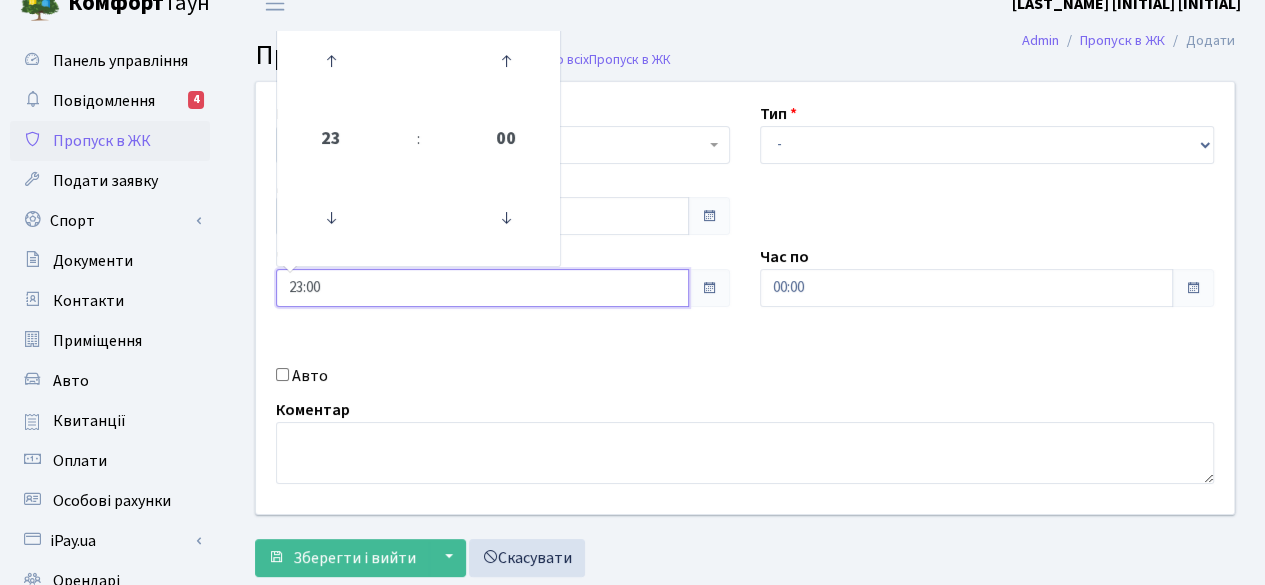 click on "23:00" at bounding box center (482, 288) 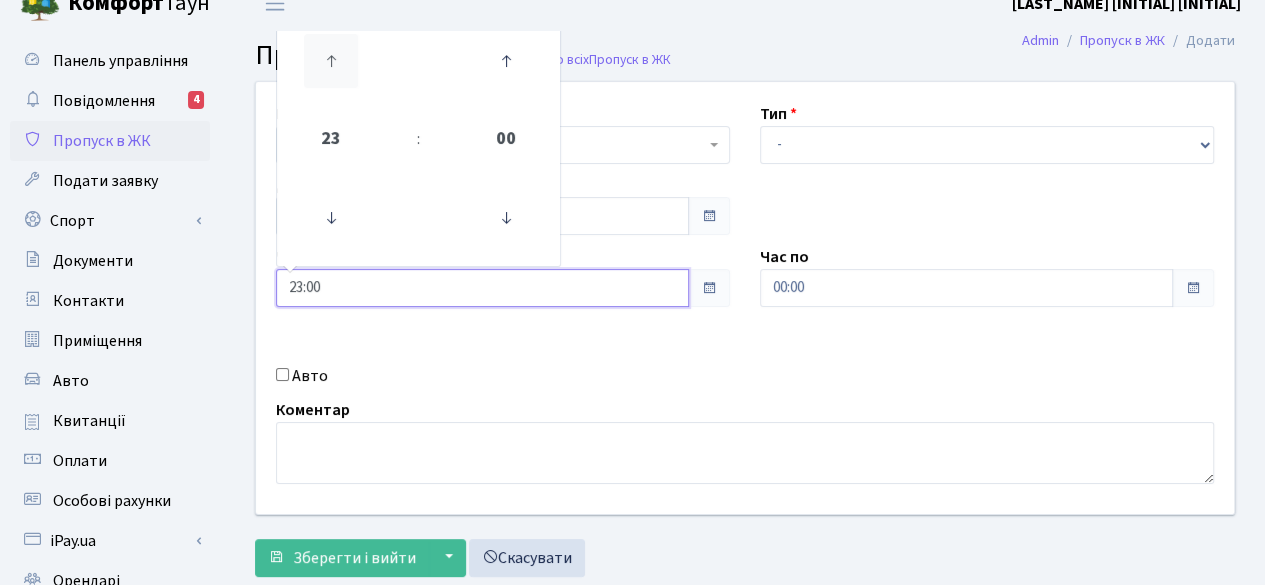 click at bounding box center (331, 61) 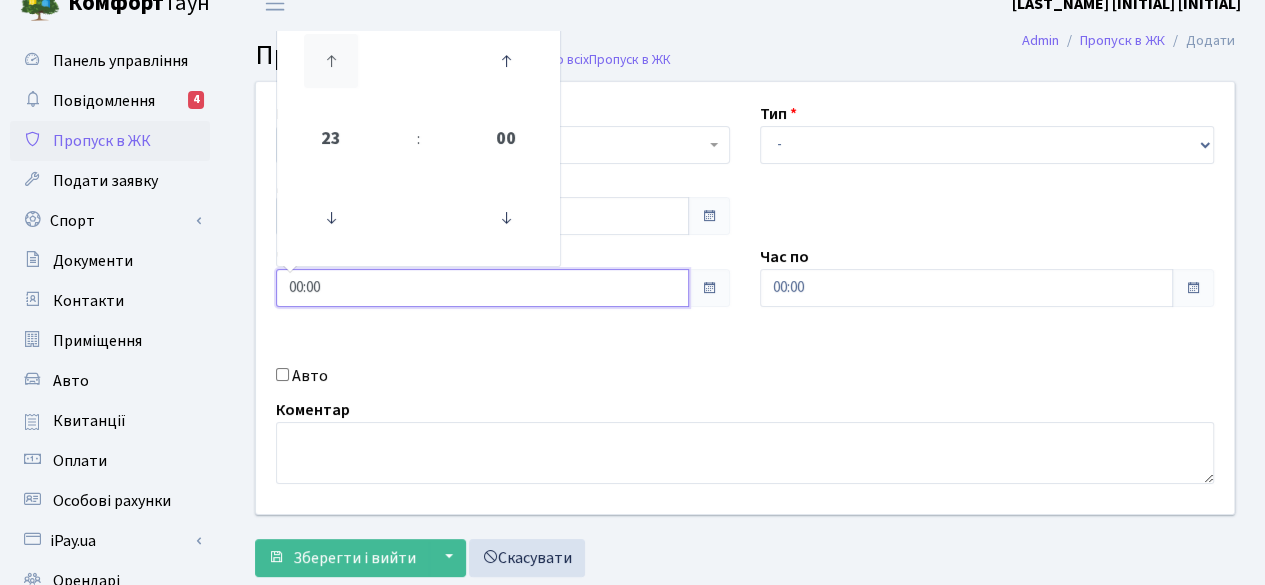 click at bounding box center (331, 61) 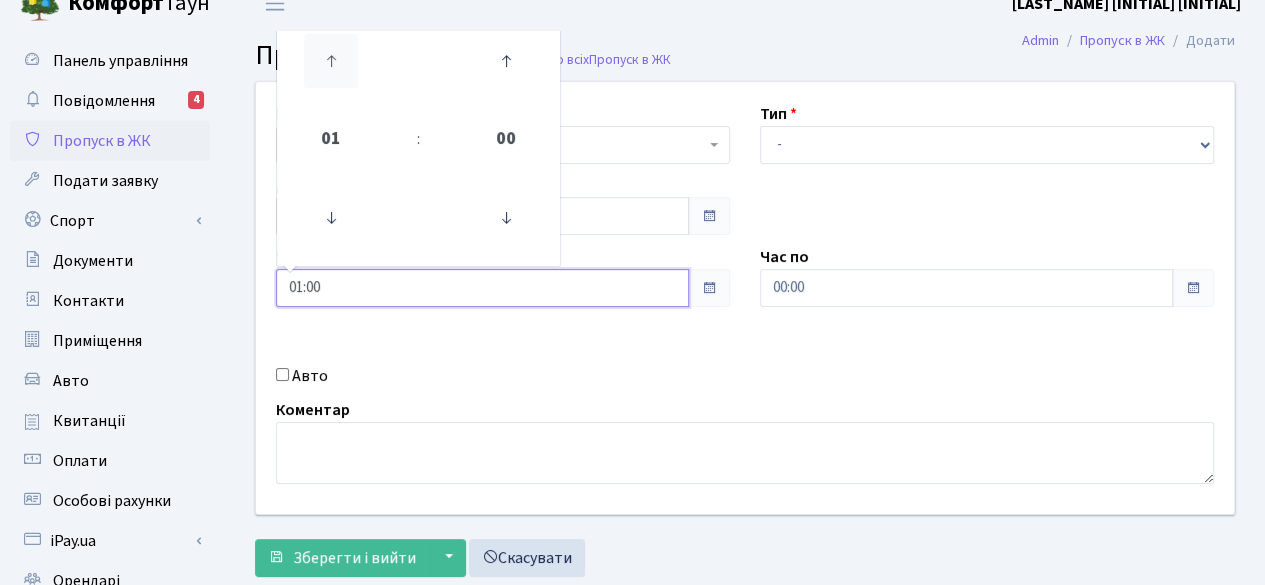 click at bounding box center (331, 61) 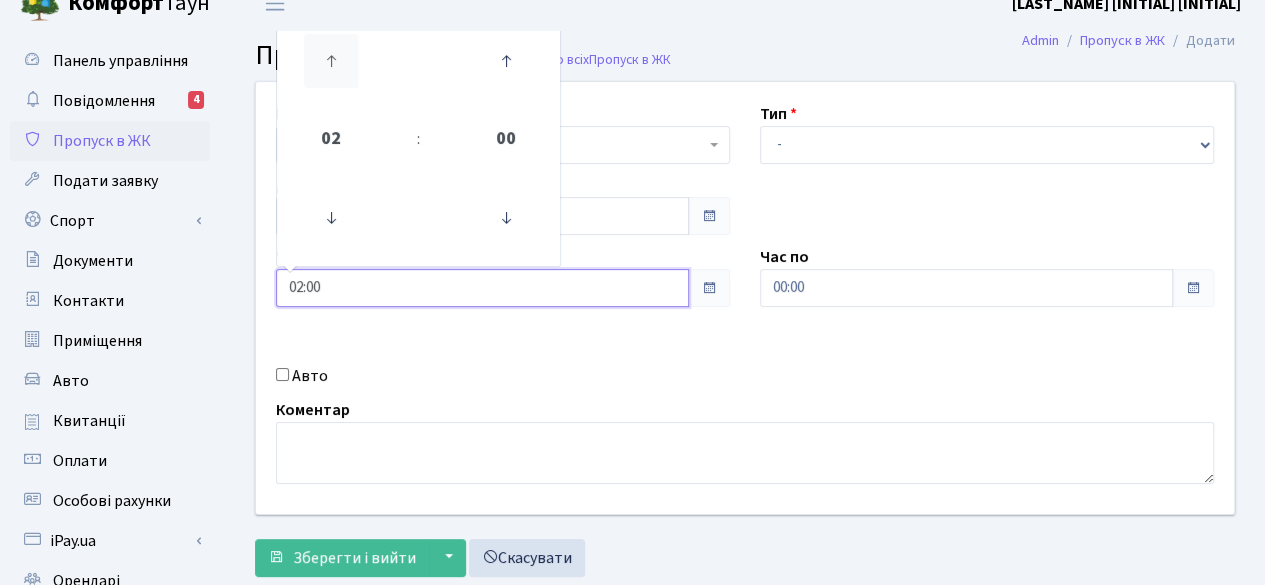 click at bounding box center (331, 61) 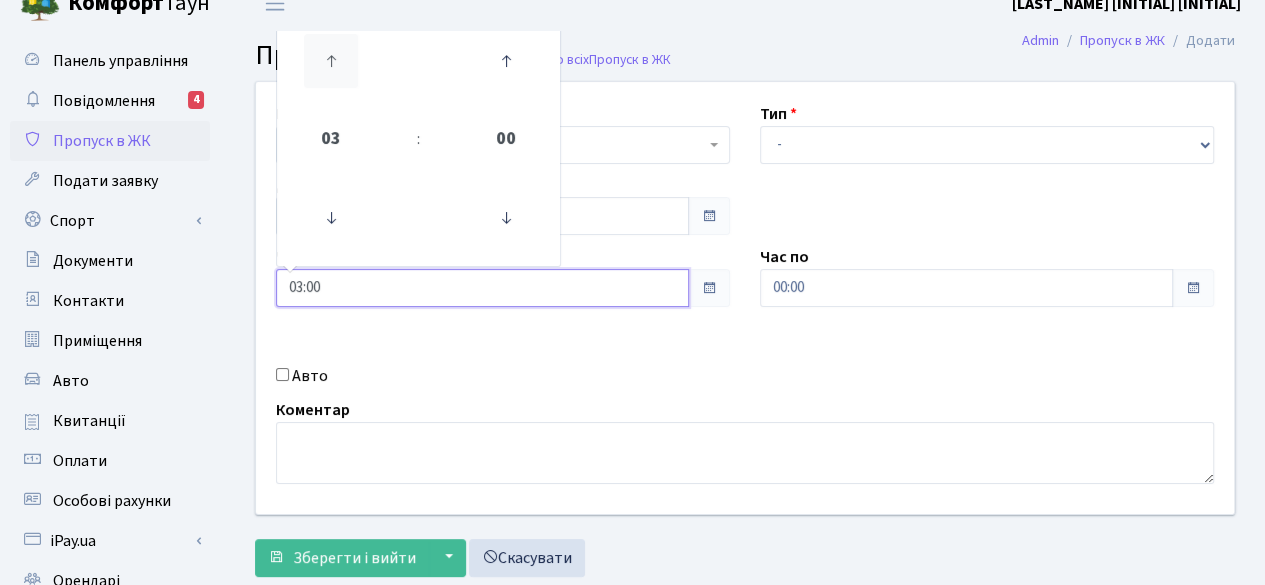 click at bounding box center [331, 61] 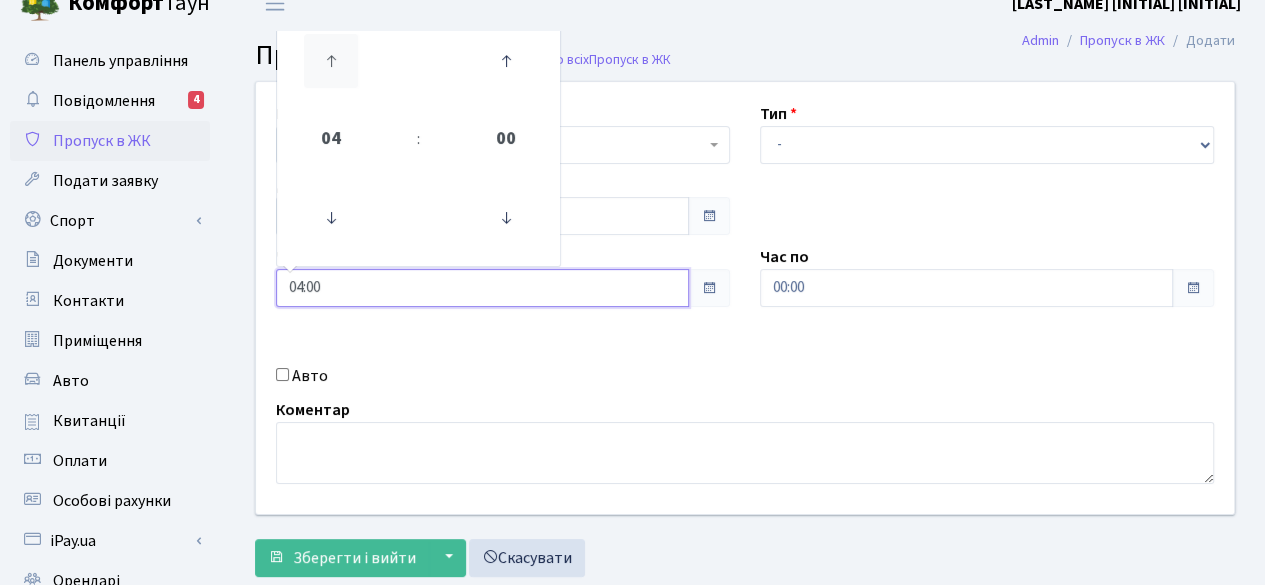 click at bounding box center (331, 61) 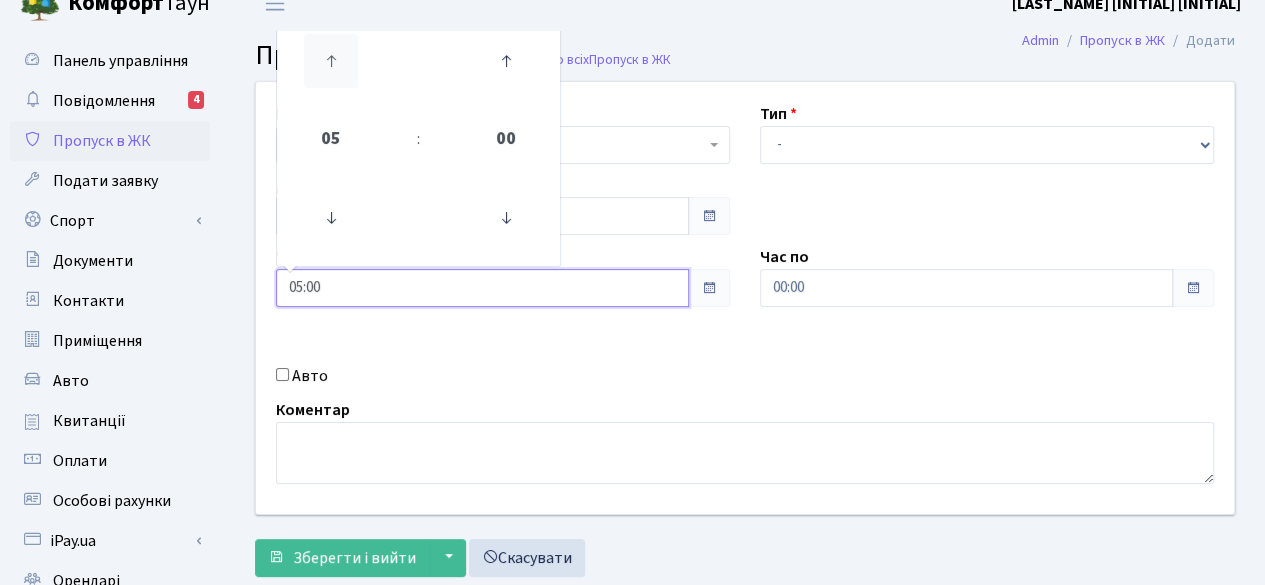 click at bounding box center (331, 61) 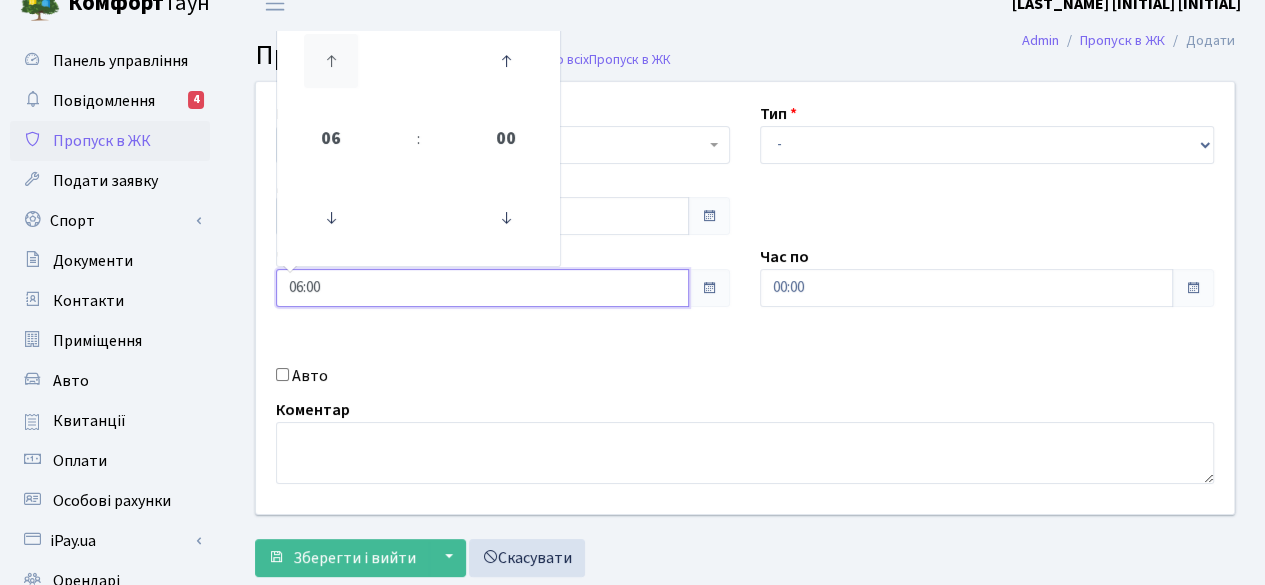 click at bounding box center (331, 61) 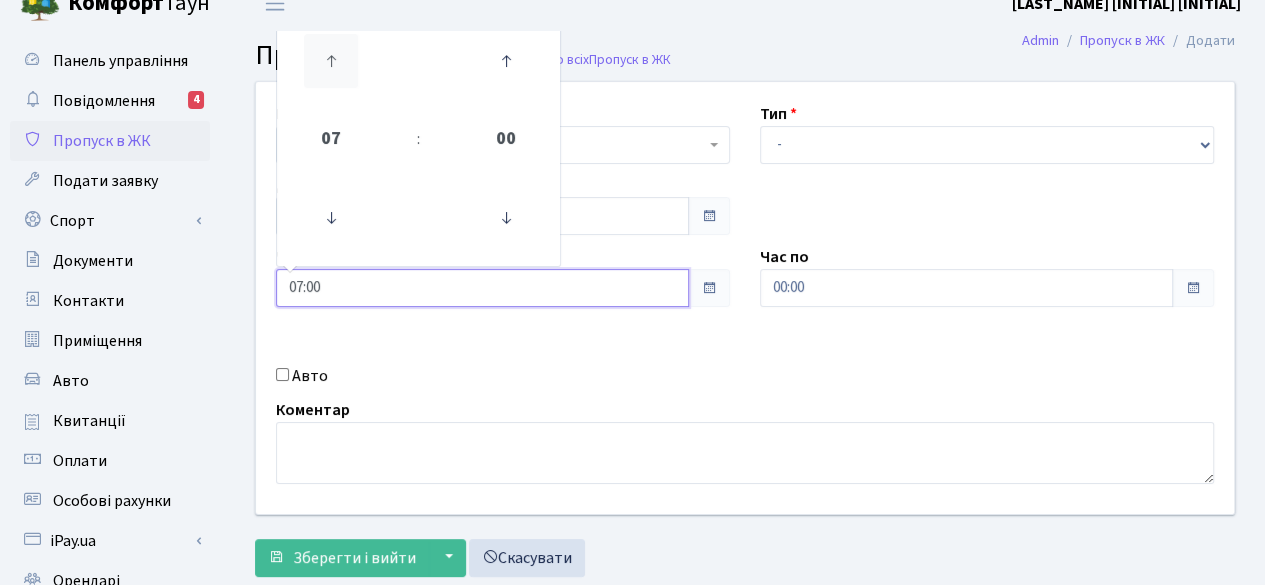 click at bounding box center [331, 61] 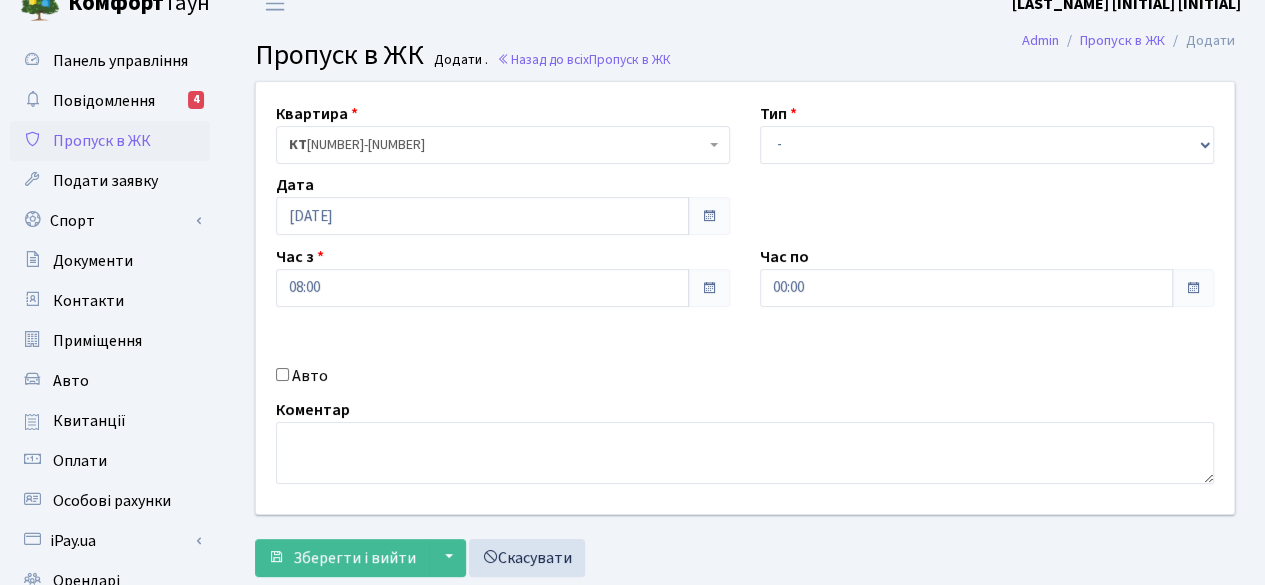 click on "Квартира
<b>КТ</b>&nbsp;&nbsp;&nbsp;&nbsp;13-19
<b>КТ</b>&nbsp;&nbsp;&nbsp;&nbsp;9-96
КТ     13-19
Тип
-
Доставка
Таксі
Гості
Сервіс
Дата
05.08.2025
Час з
08:00
Час по
00:00" at bounding box center [745, 298] 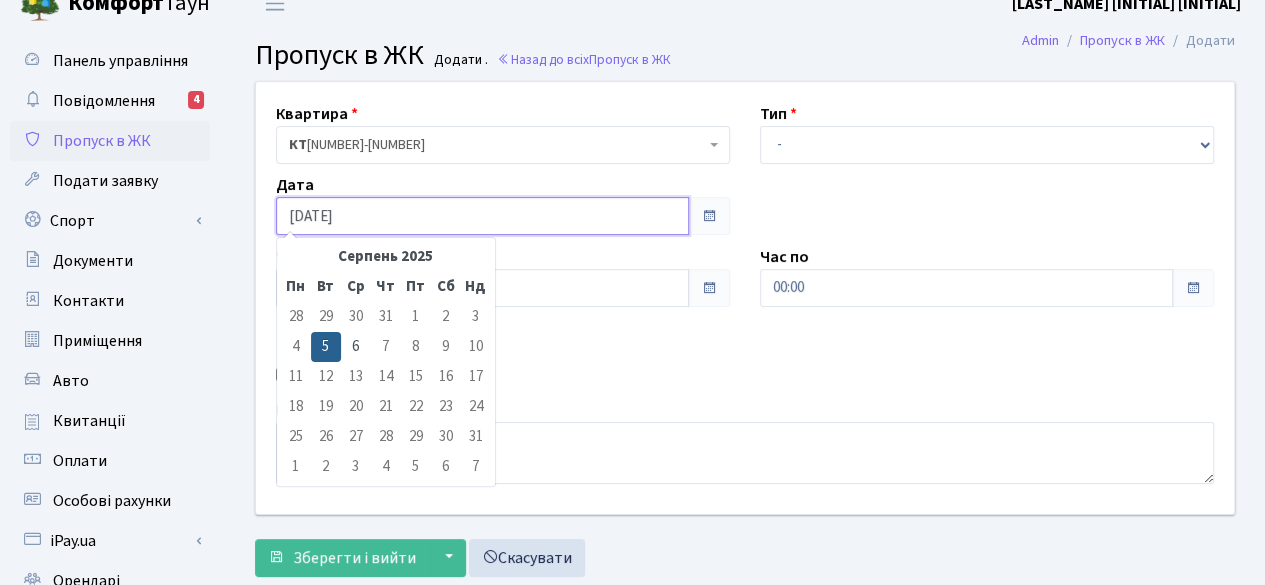 click on "05.08.2025" at bounding box center (482, 216) 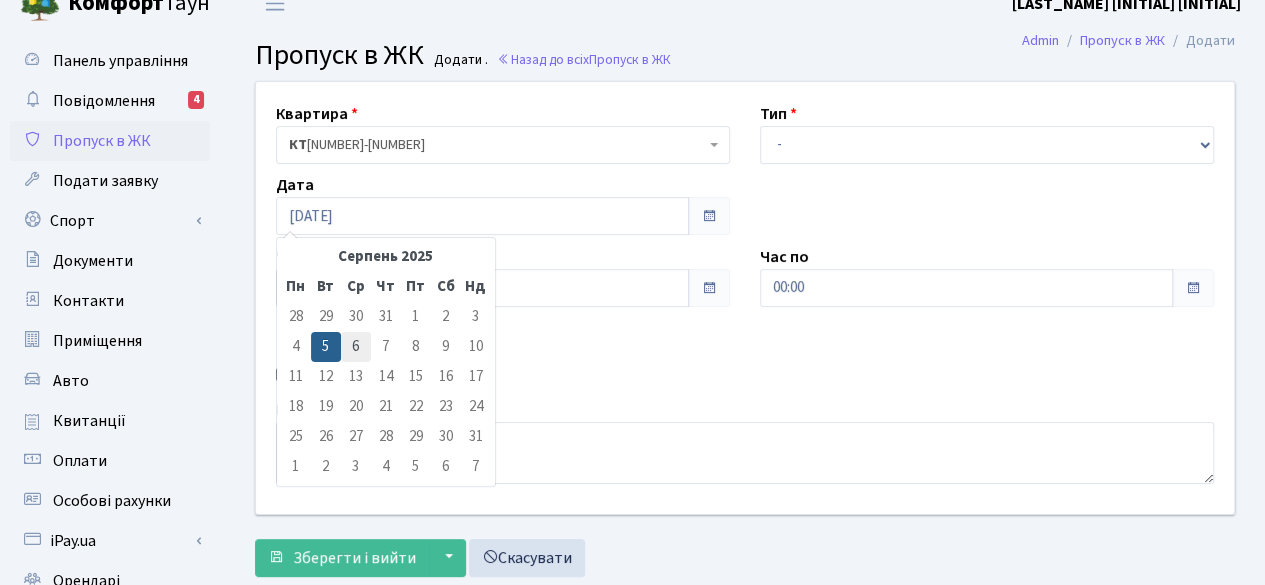 click on "6" at bounding box center (356, 347) 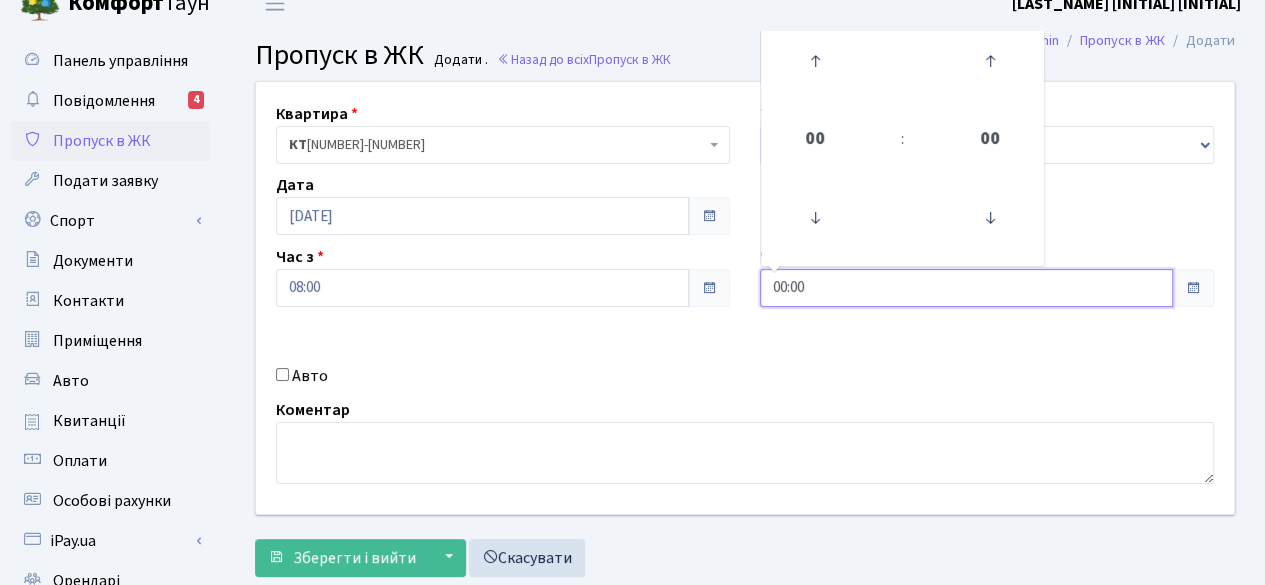click on "00:00" at bounding box center [966, 288] 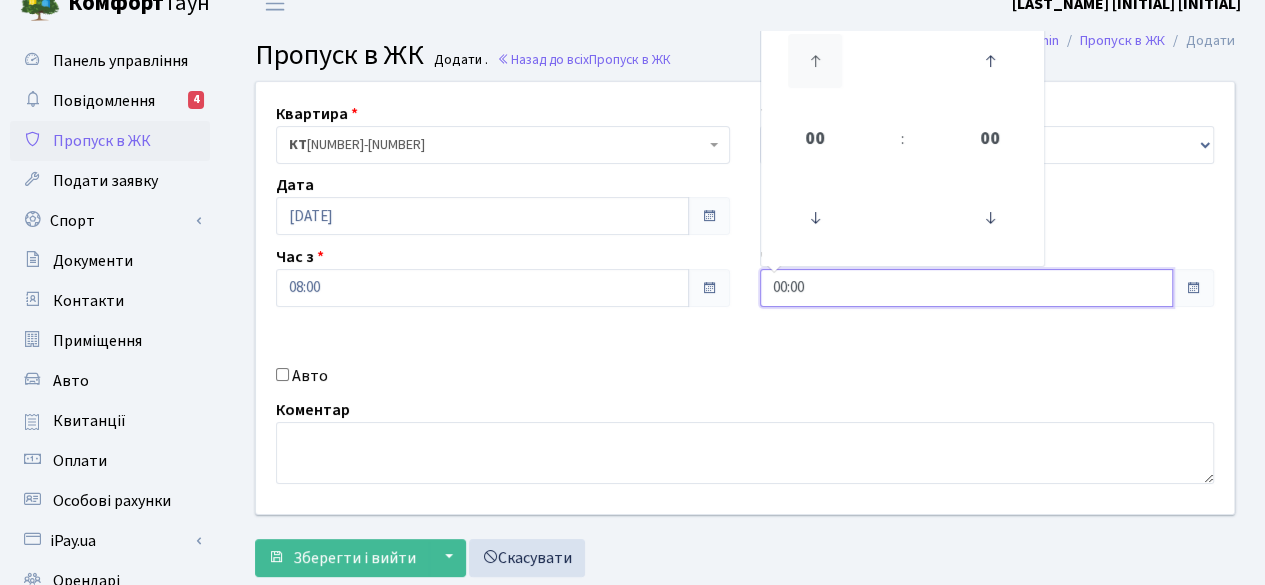 click at bounding box center [815, 61] 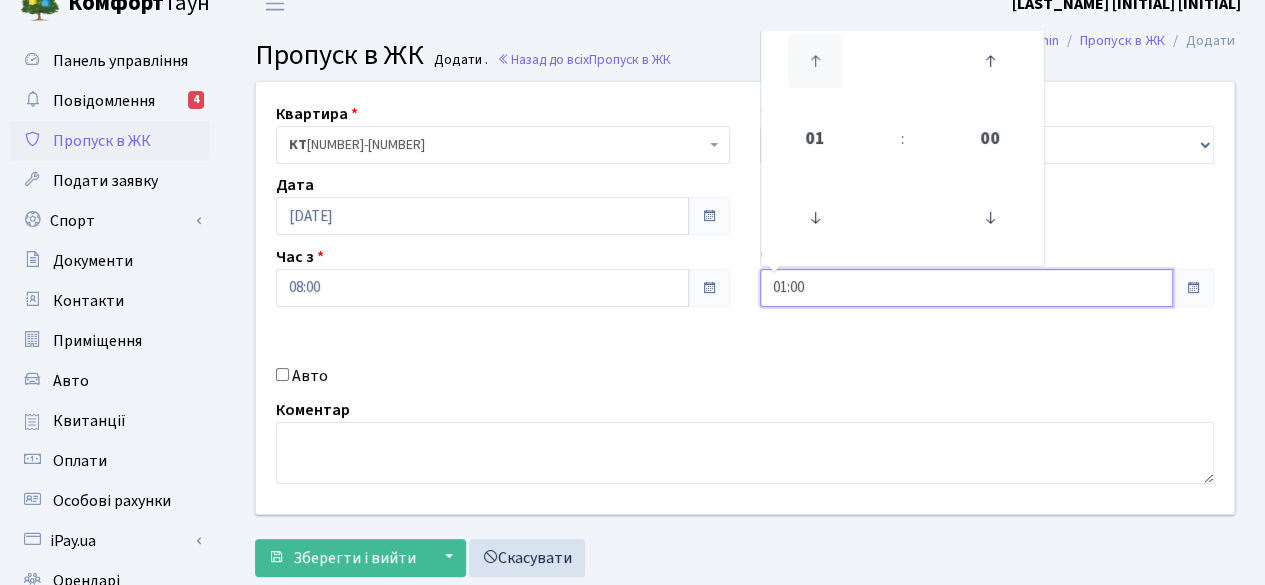 click at bounding box center [815, 61] 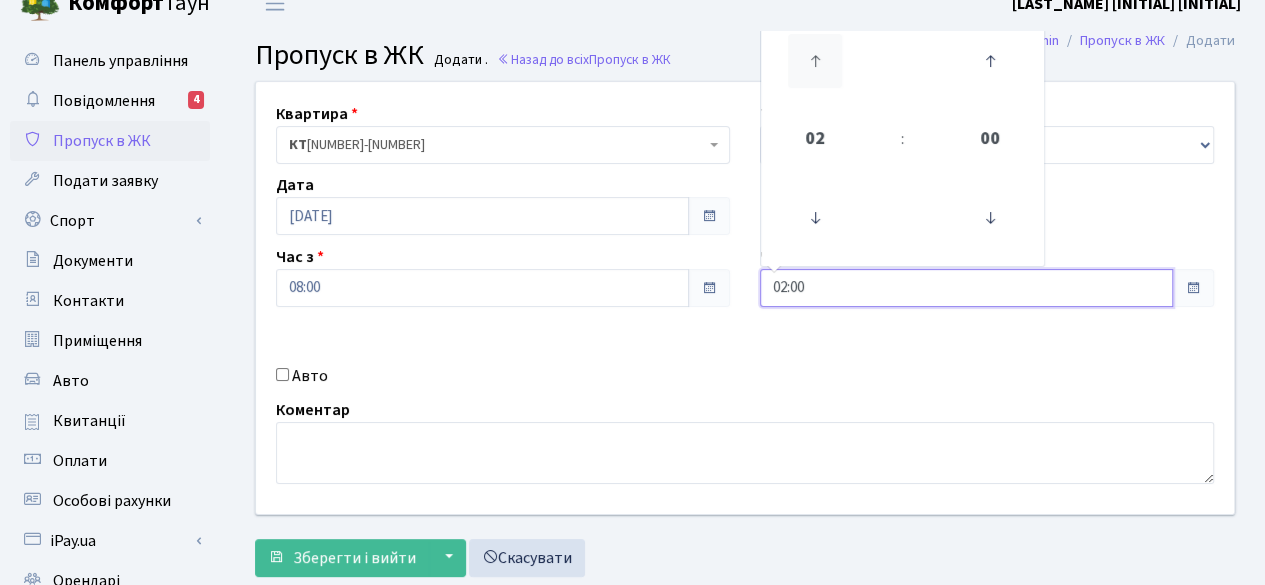 click at bounding box center (815, 61) 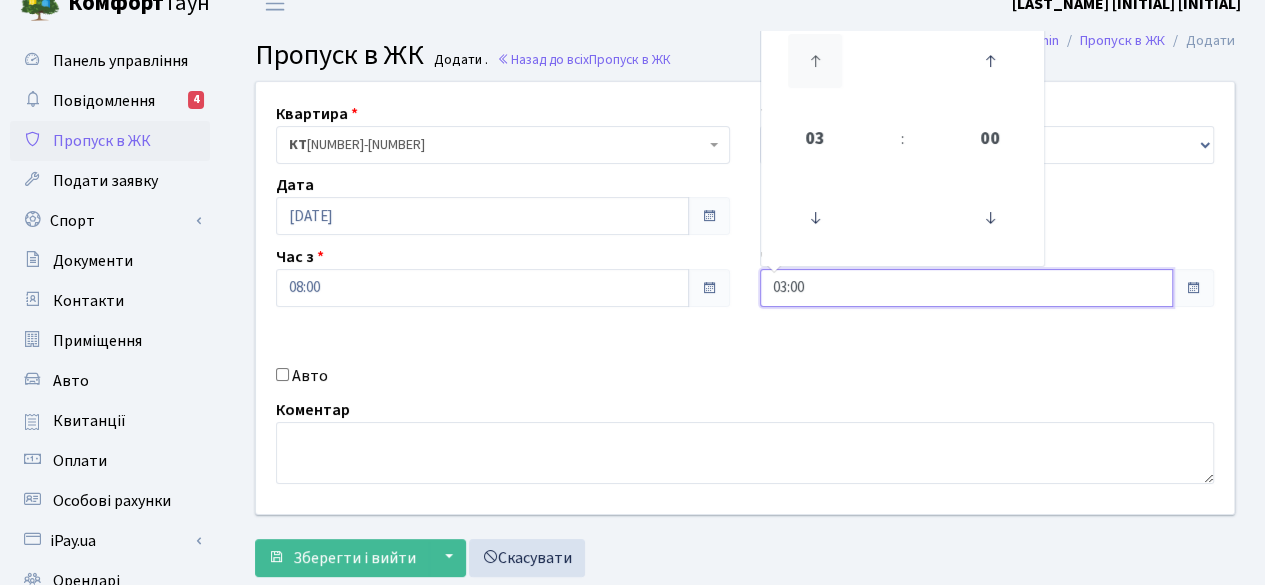 click at bounding box center [815, 61] 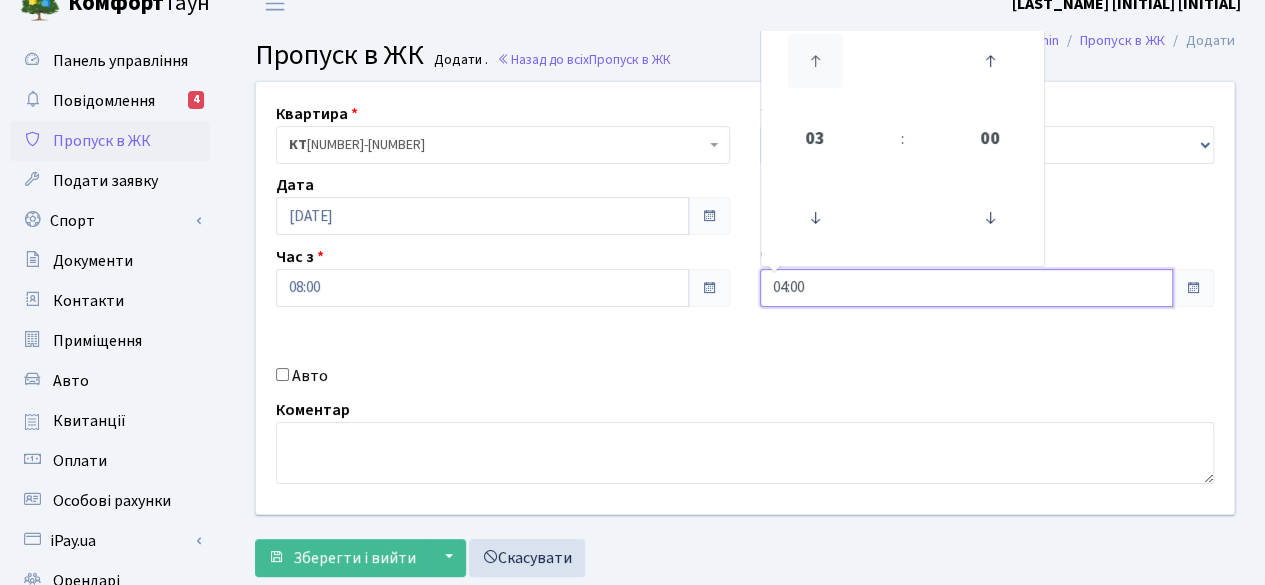 click at bounding box center [815, 61] 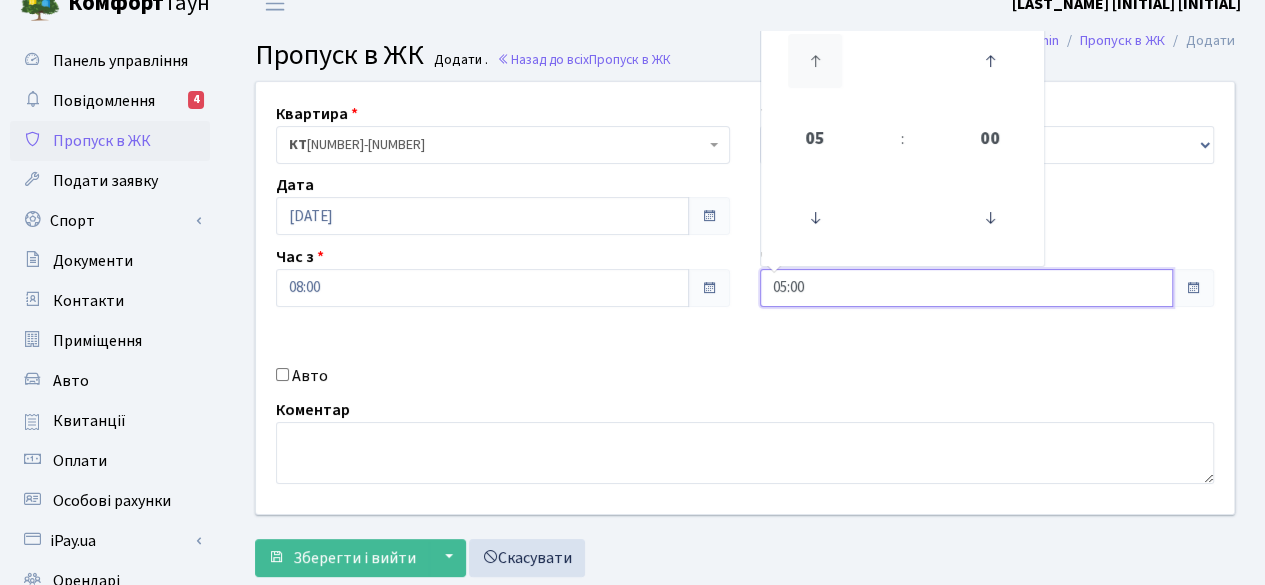 click at bounding box center (815, 61) 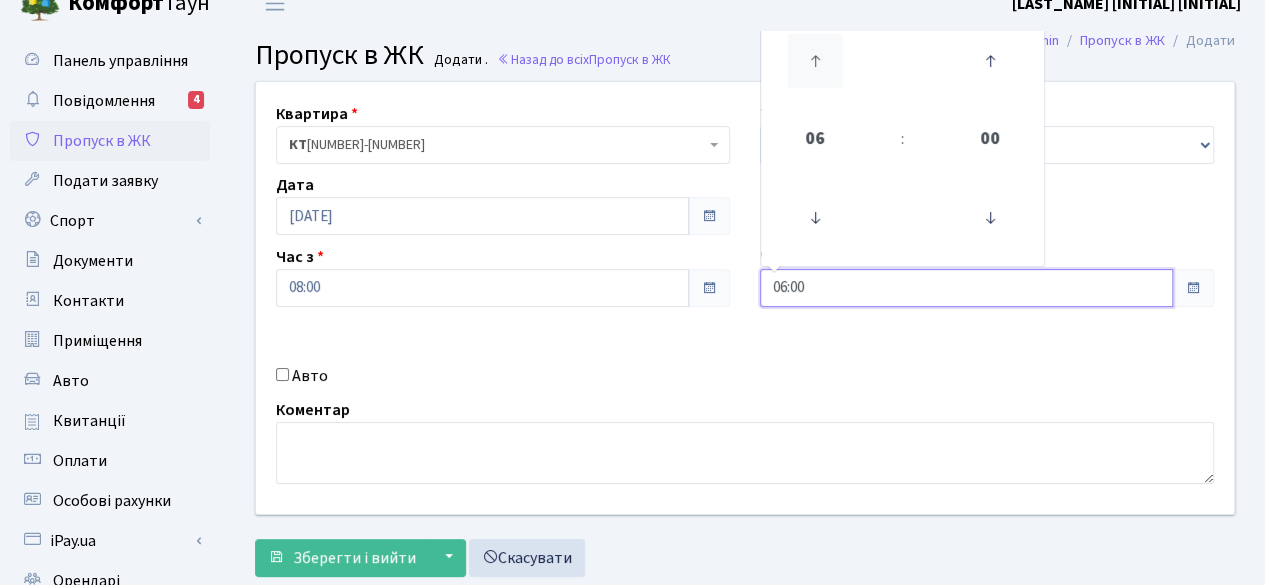click at bounding box center (815, 61) 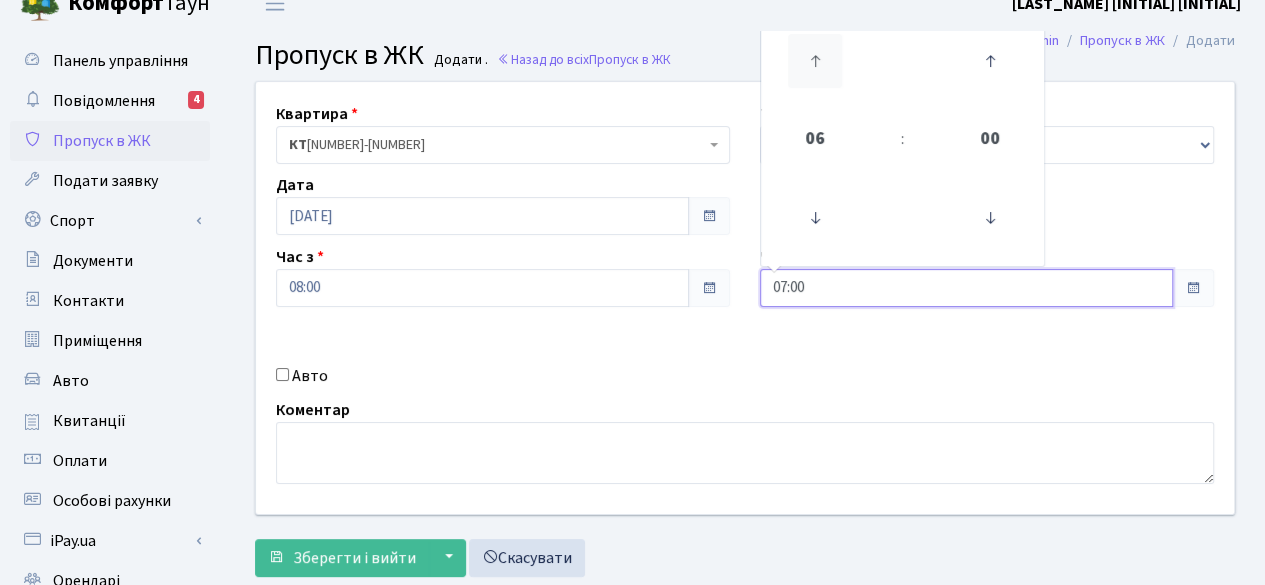 click at bounding box center (815, 61) 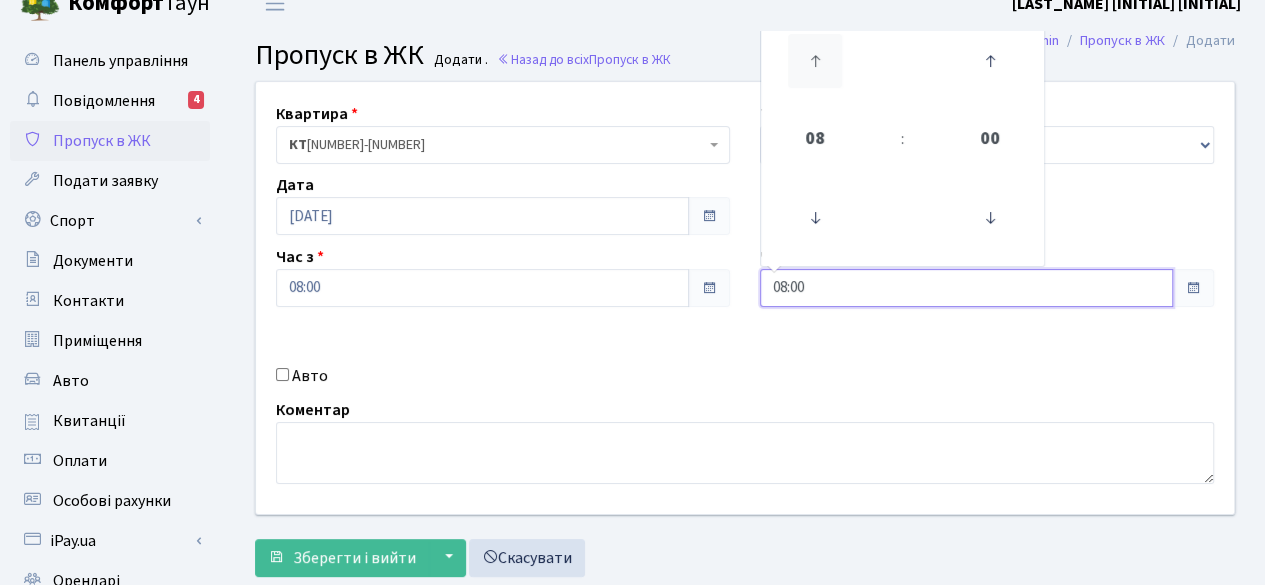 click at bounding box center [815, 61] 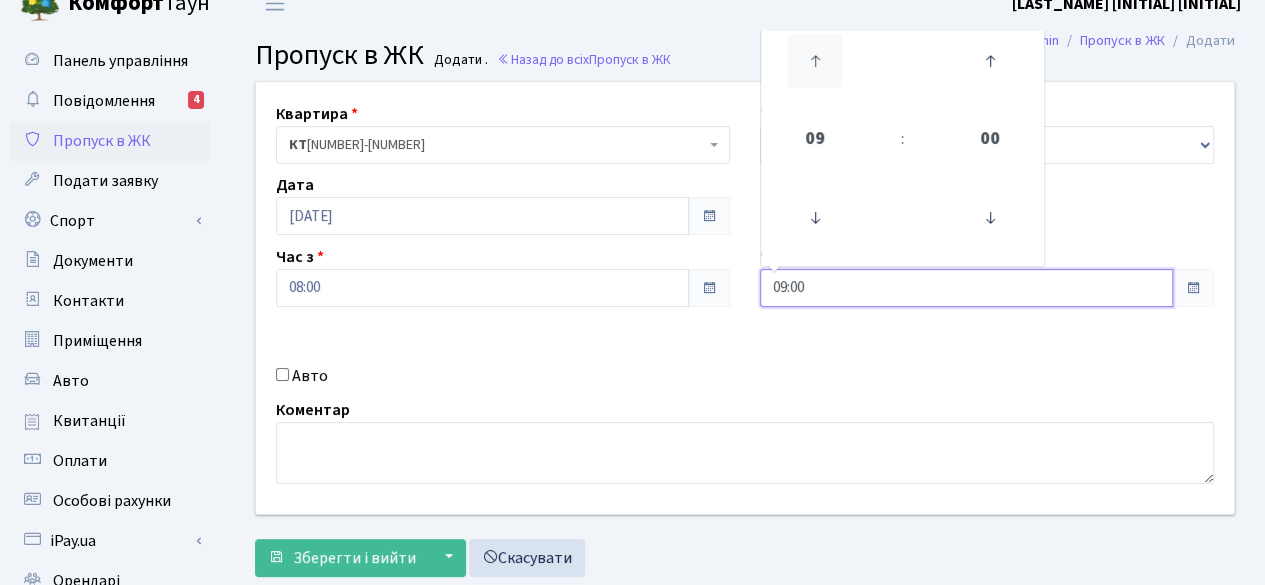 click at bounding box center [815, 61] 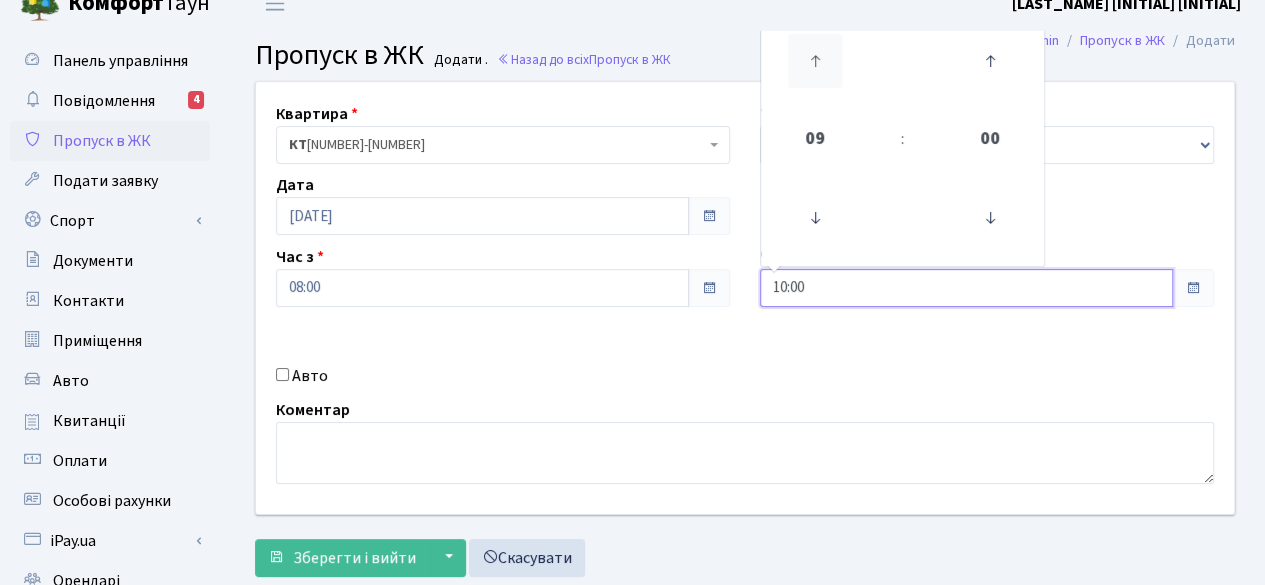 click at bounding box center (815, 61) 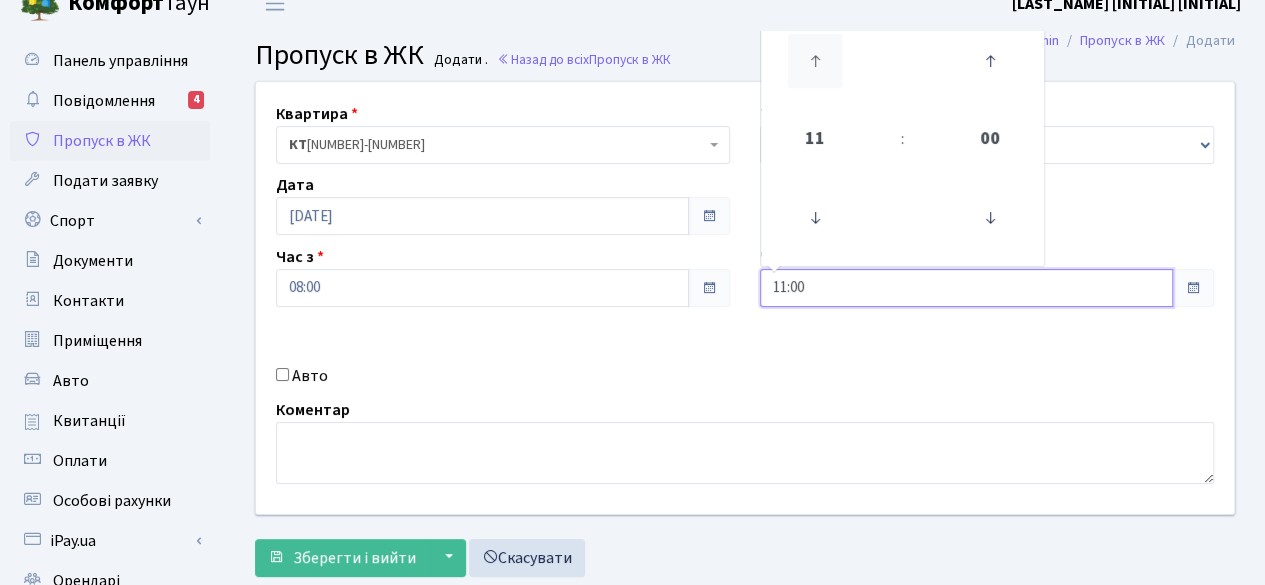 click at bounding box center [815, 61] 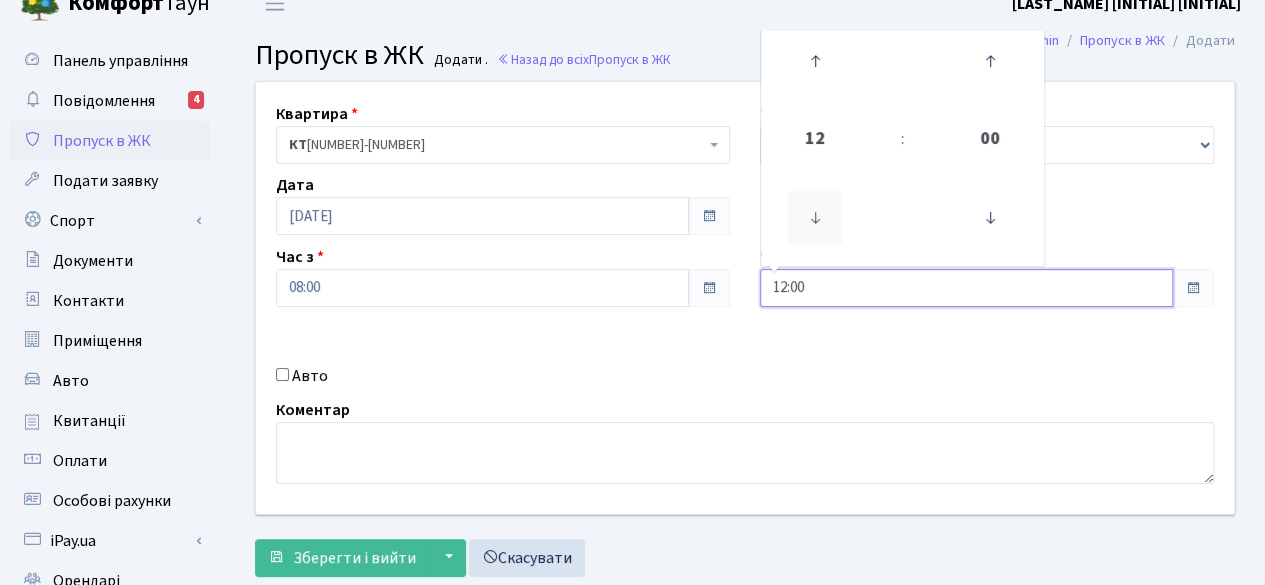 click at bounding box center [815, 218] 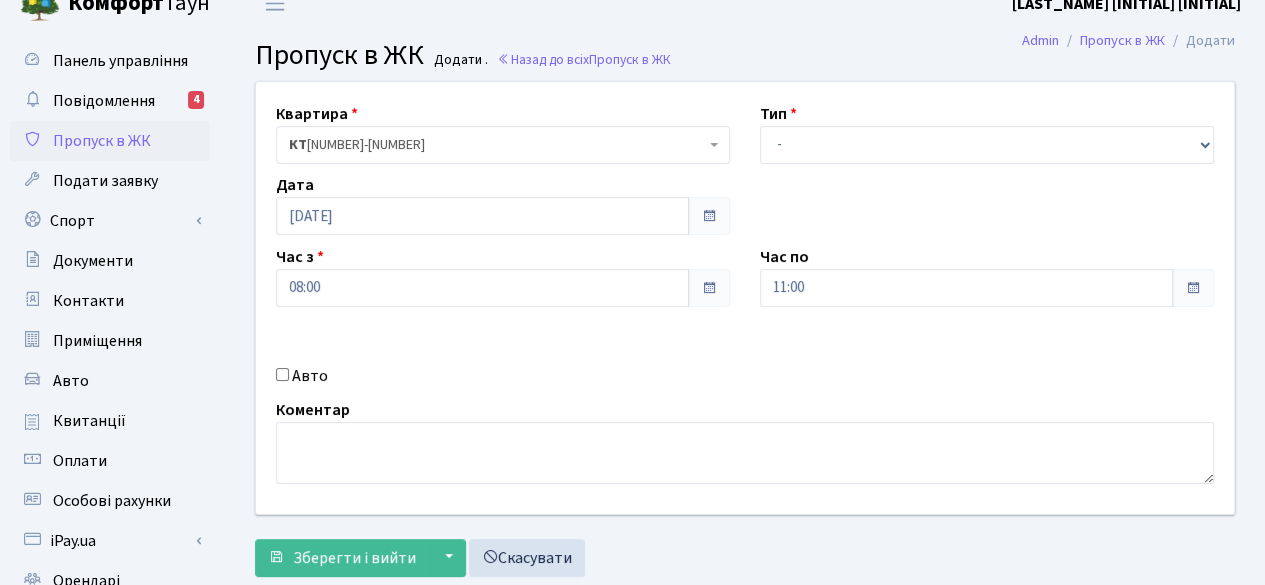 click on "Квартира
<b>КТ</b>&nbsp;&nbsp;&nbsp;&nbsp;13-19
<b>КТ</b>&nbsp;&nbsp;&nbsp;&nbsp;9-96
КТ     13-19
Тип
-
Доставка
Таксі
Гості
Сервіс
Дата
06.08.2025
Час з
08:00
Час по
11:00" at bounding box center [745, 298] 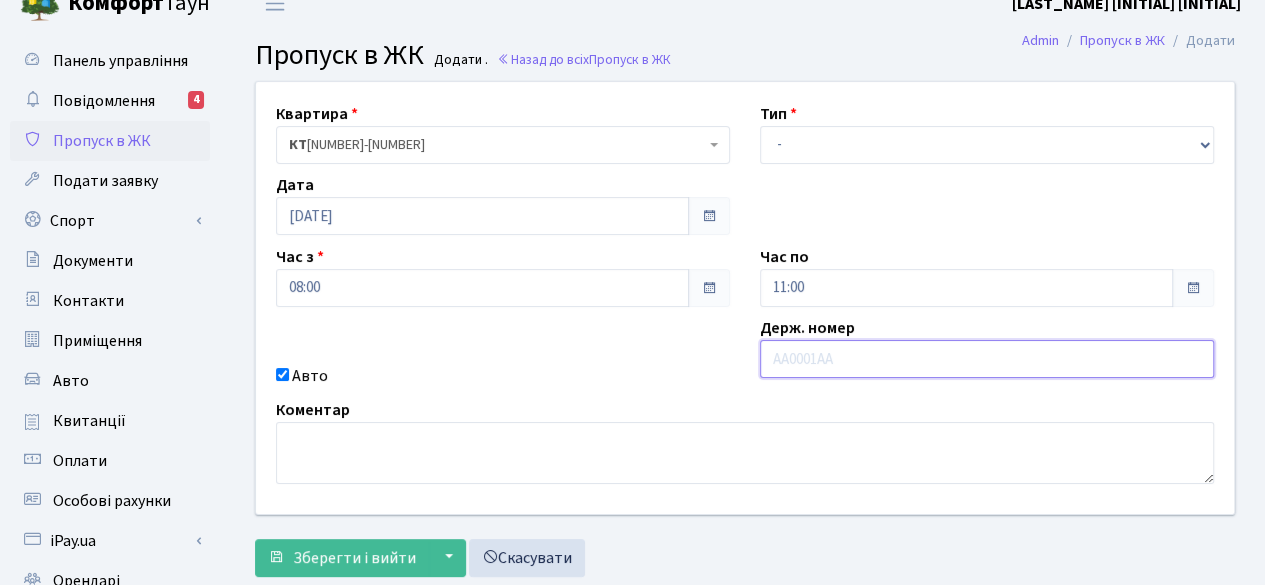 paste on "АІ9566НС" 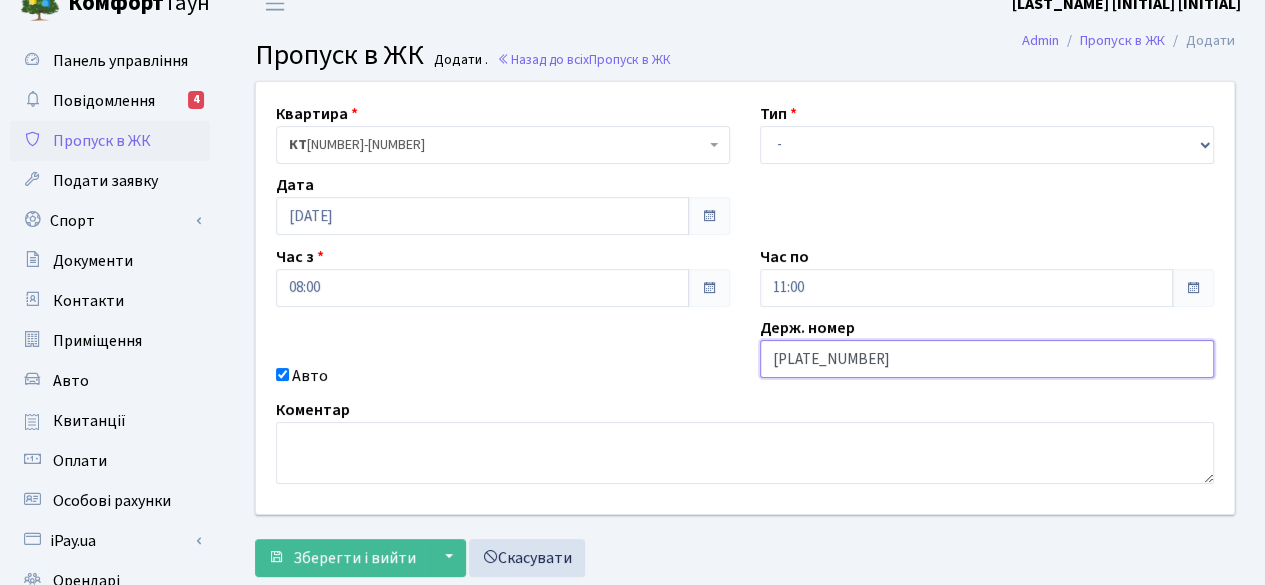 type on "АІ9566НС" 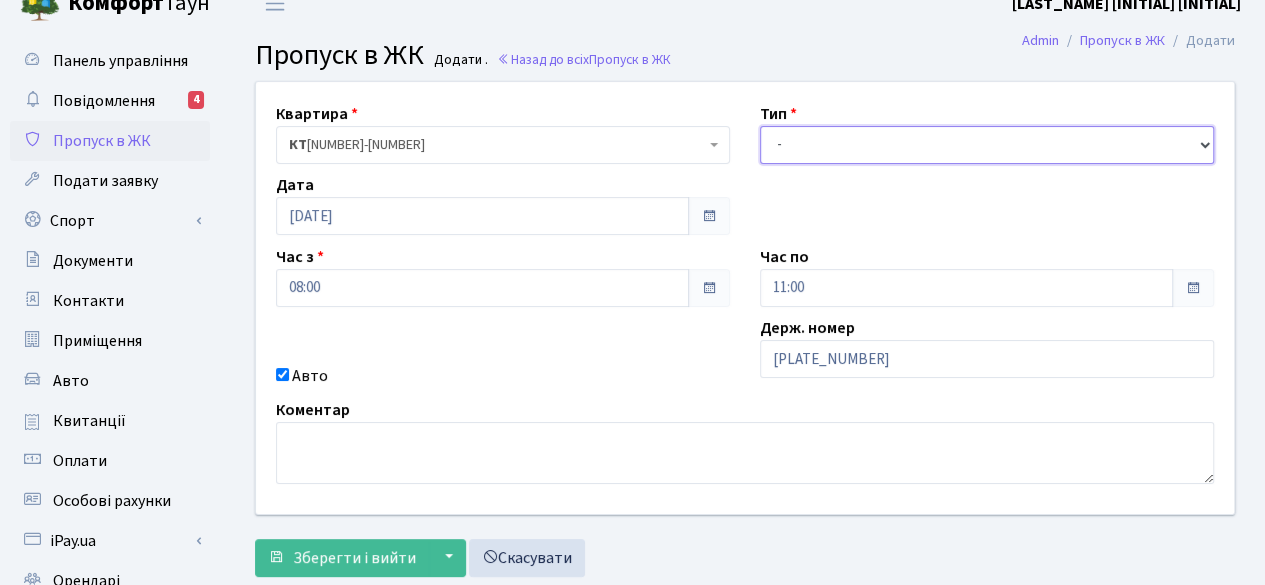 click on "-
Доставка
Таксі
Гості
Сервіс" at bounding box center (987, 145) 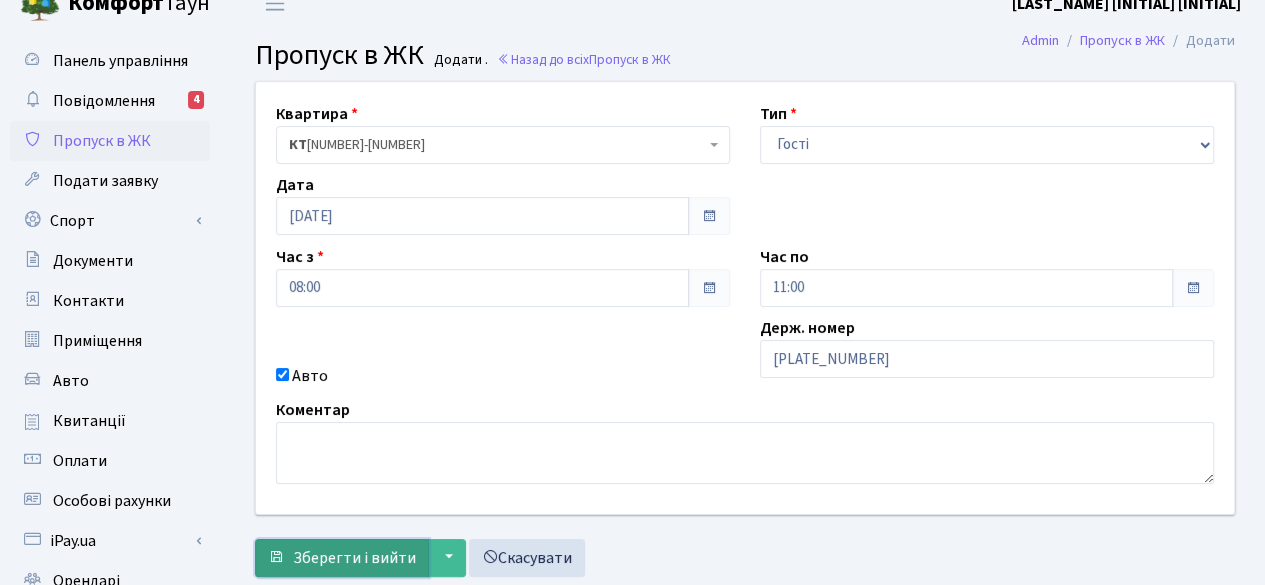 click on "Зберегти і вийти" at bounding box center (354, 558) 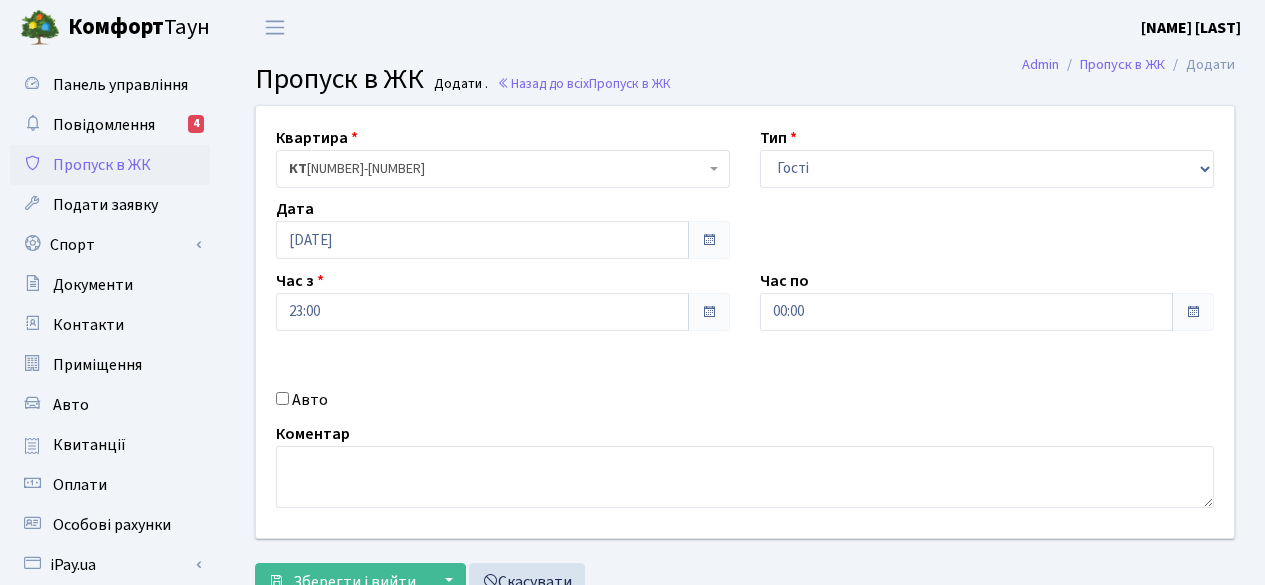 select on "3" 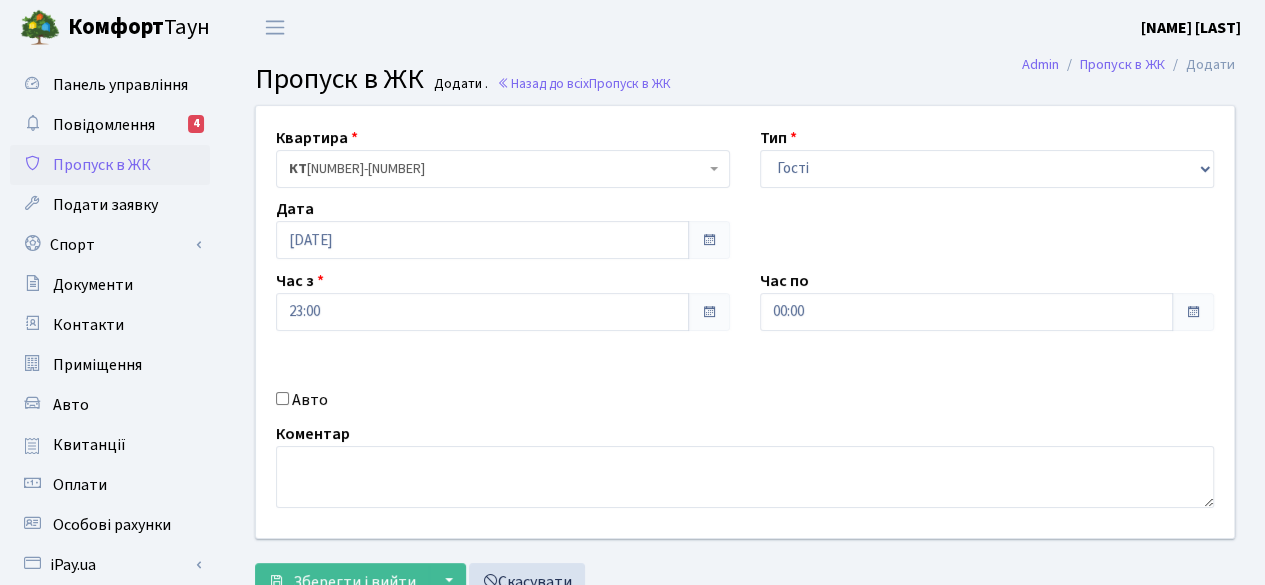 click at bounding box center (709, 312) 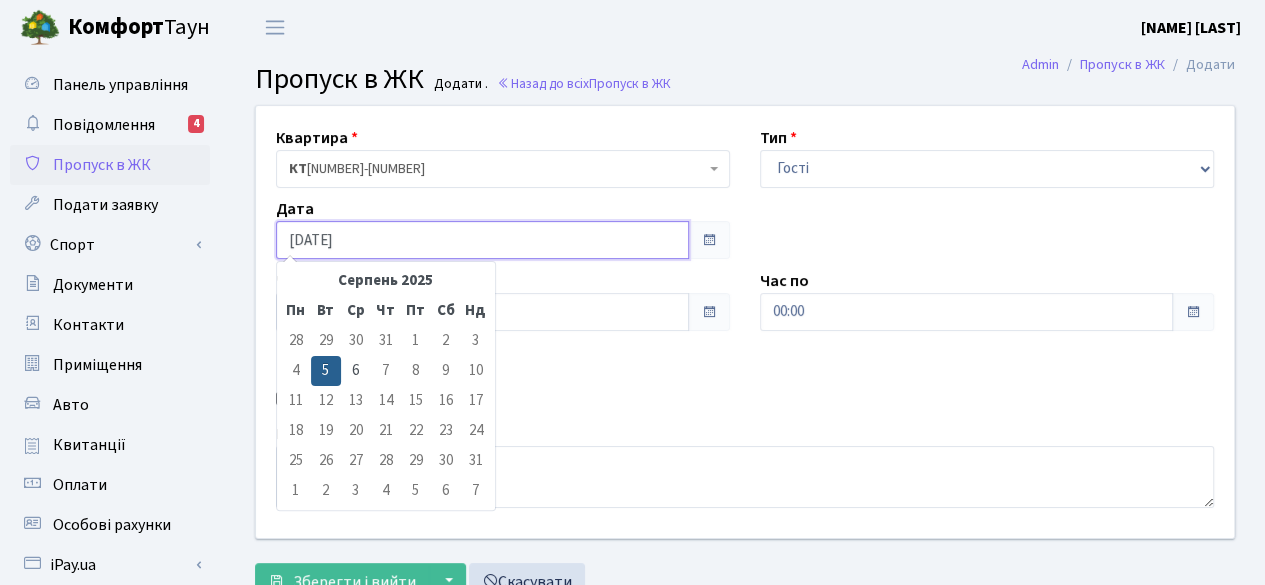 click on "05.08.2025" at bounding box center [482, 240] 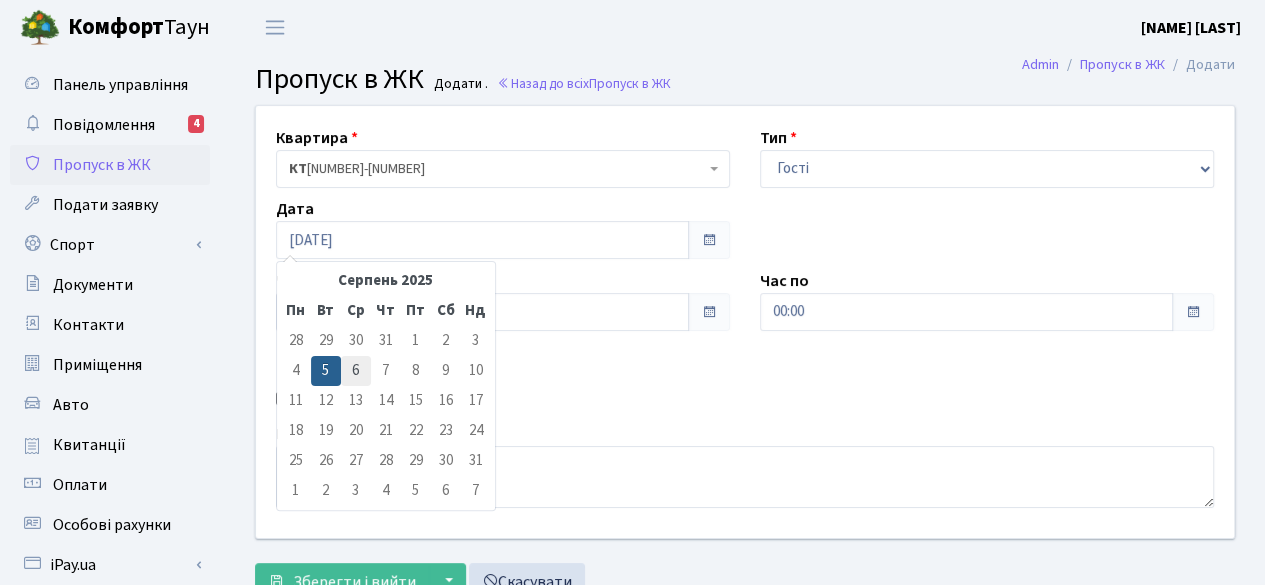 click on "6" at bounding box center [356, 371] 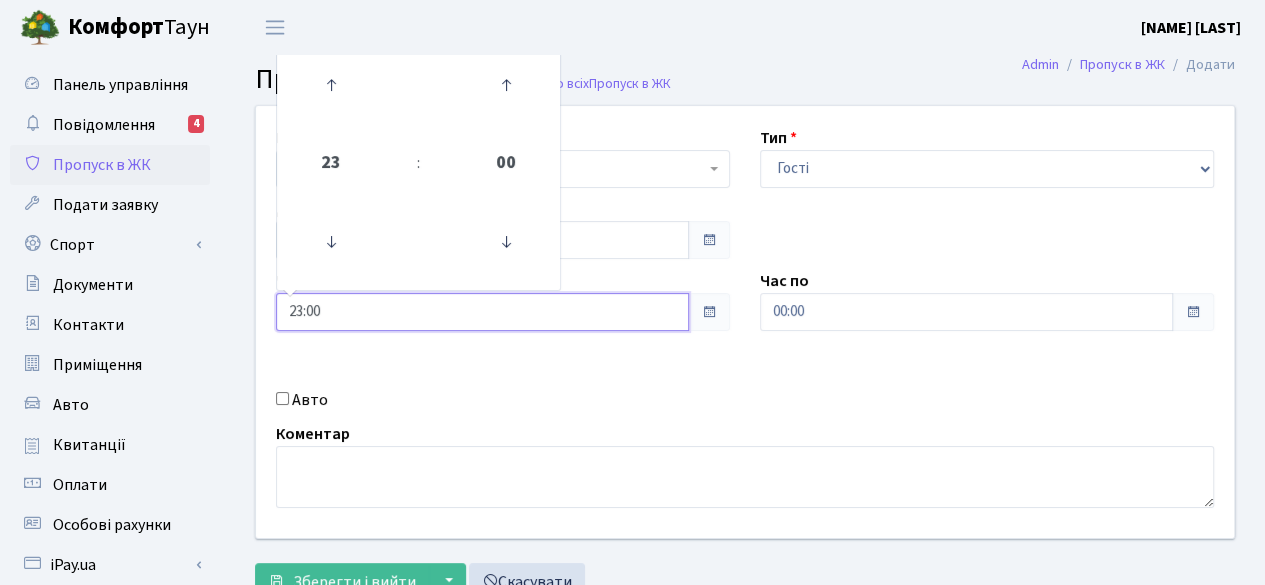 click on "23:00" at bounding box center [482, 312] 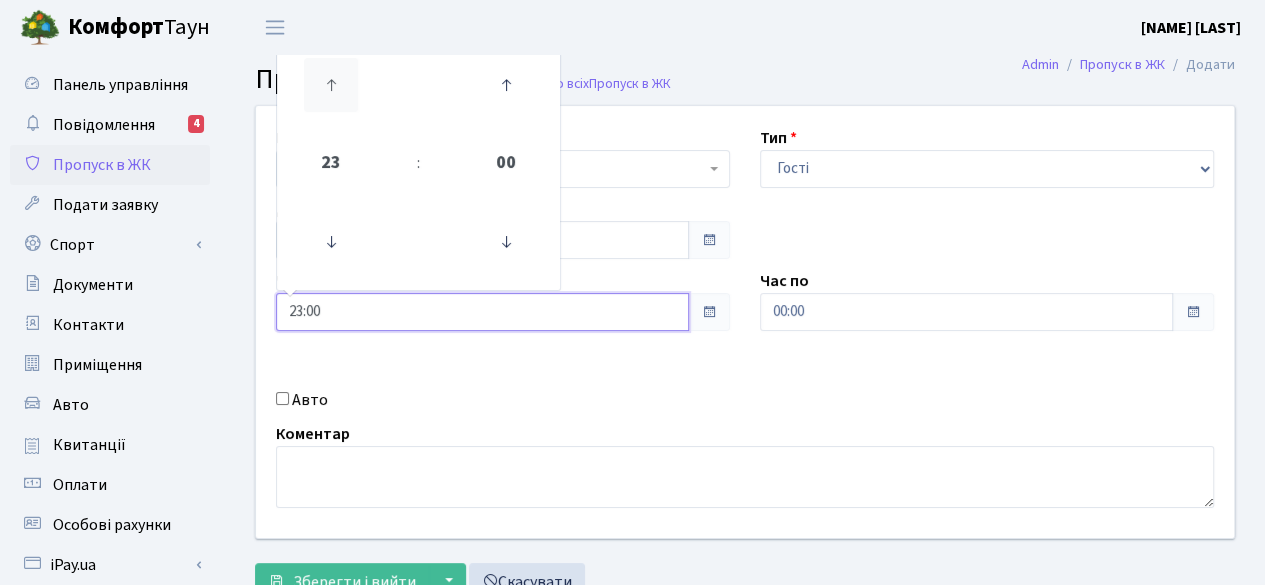 click at bounding box center [331, 85] 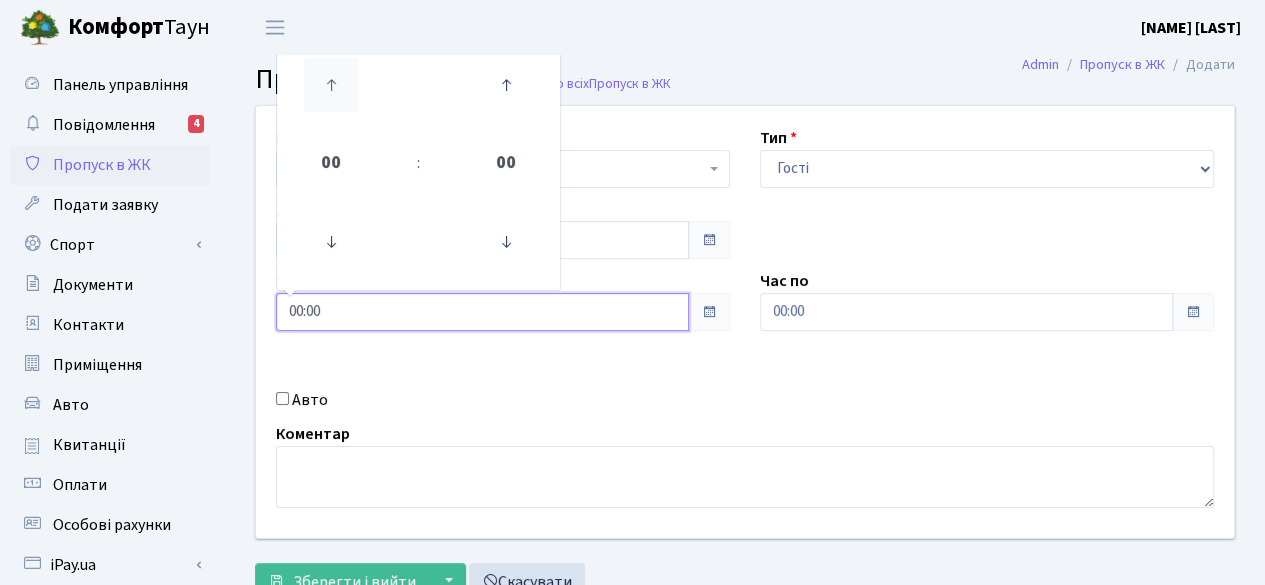 click at bounding box center [331, 85] 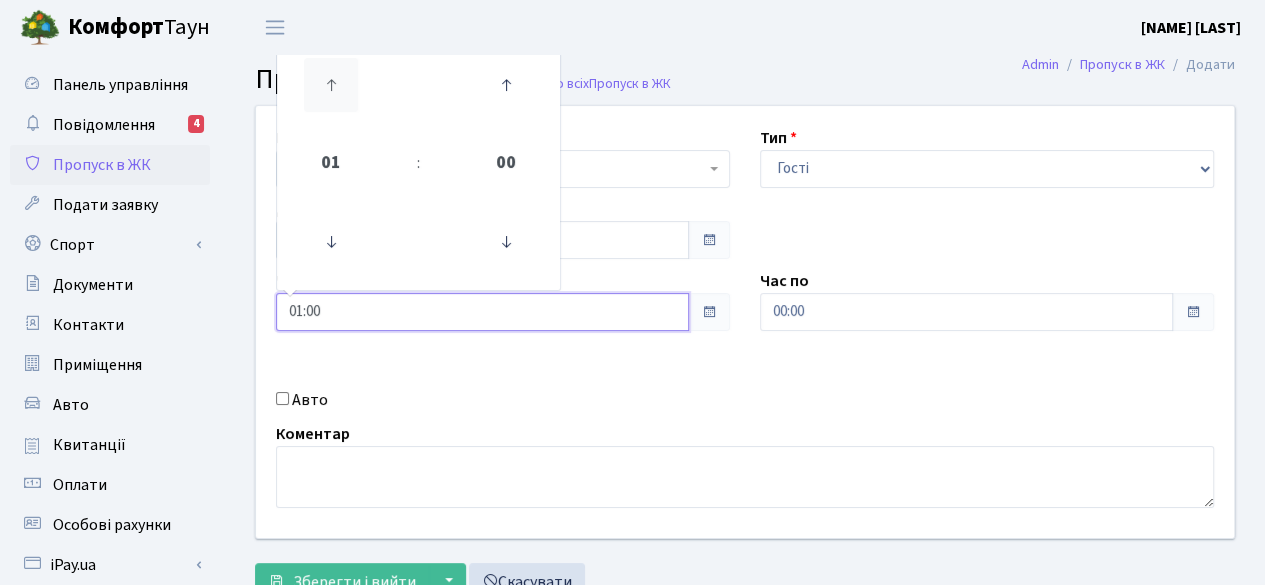 click at bounding box center [331, 85] 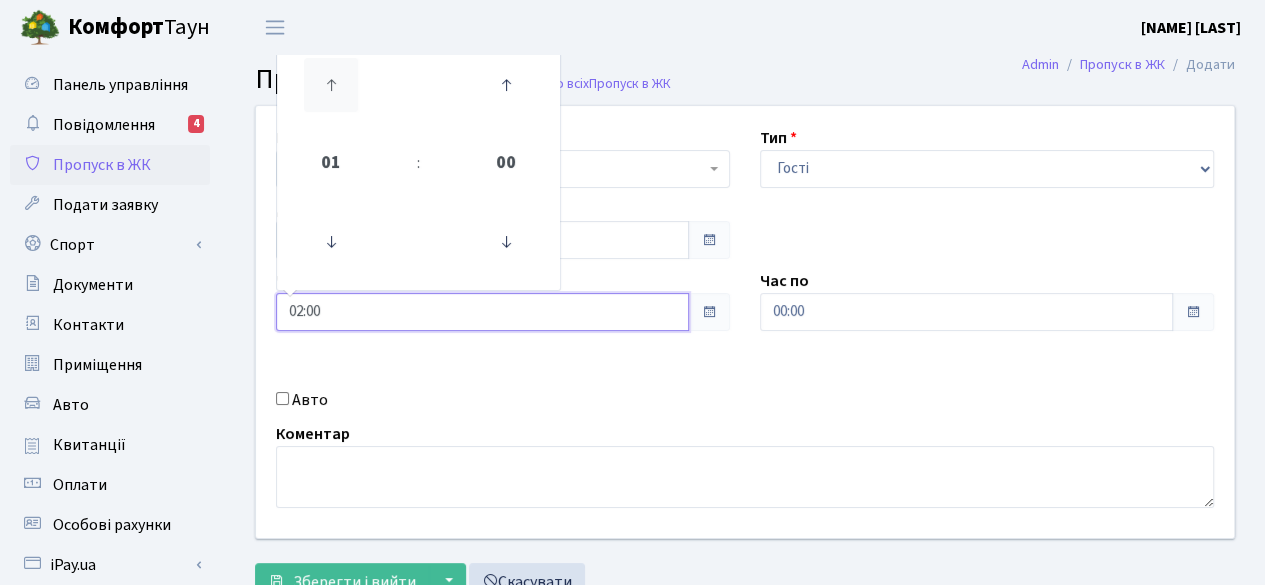 click at bounding box center [331, 85] 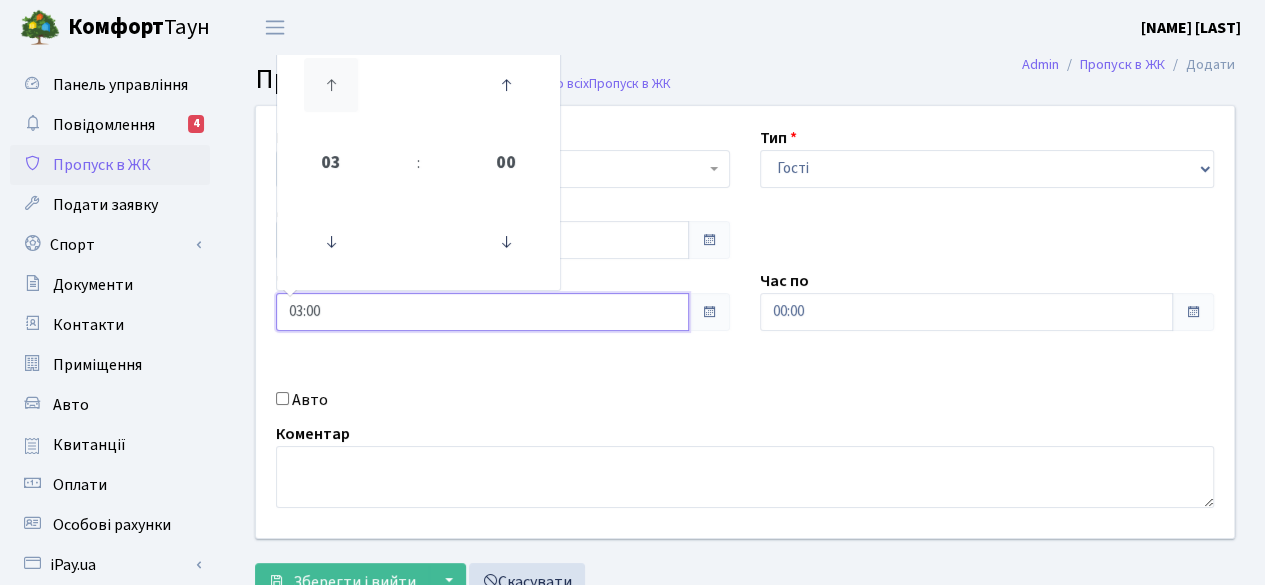 click at bounding box center (331, 85) 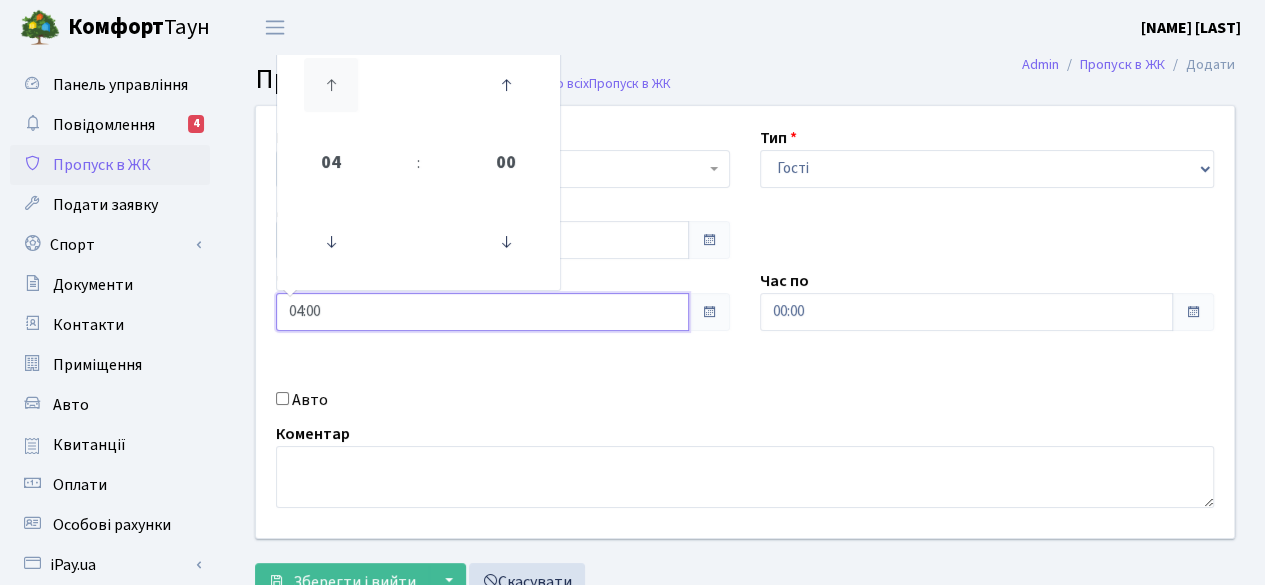 click at bounding box center (331, 85) 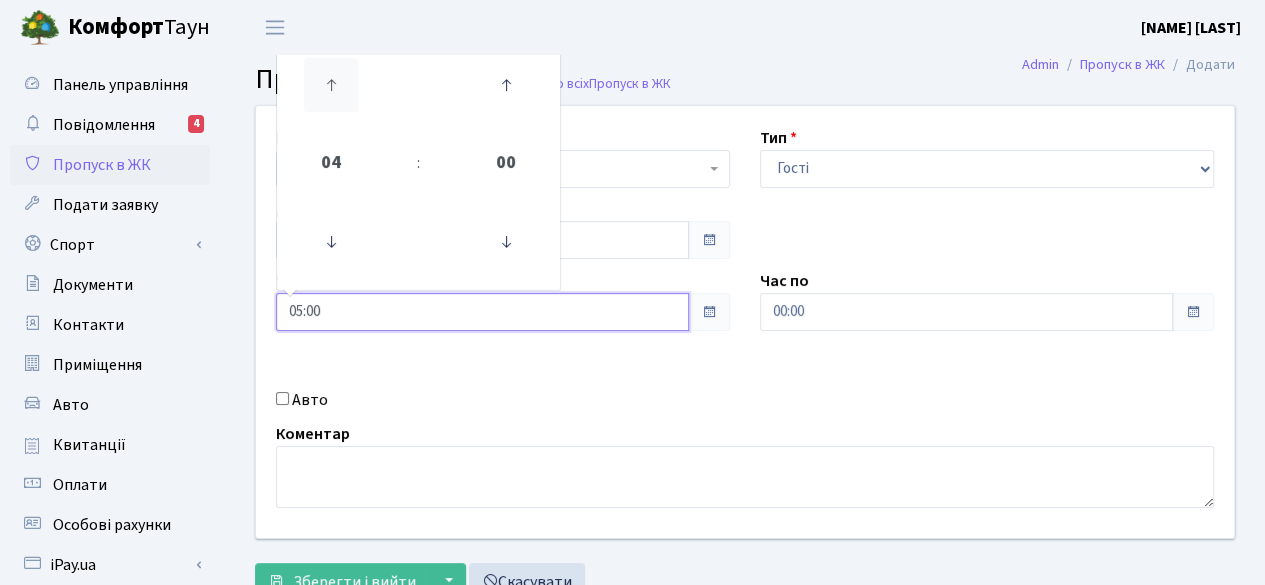 click at bounding box center [331, 85] 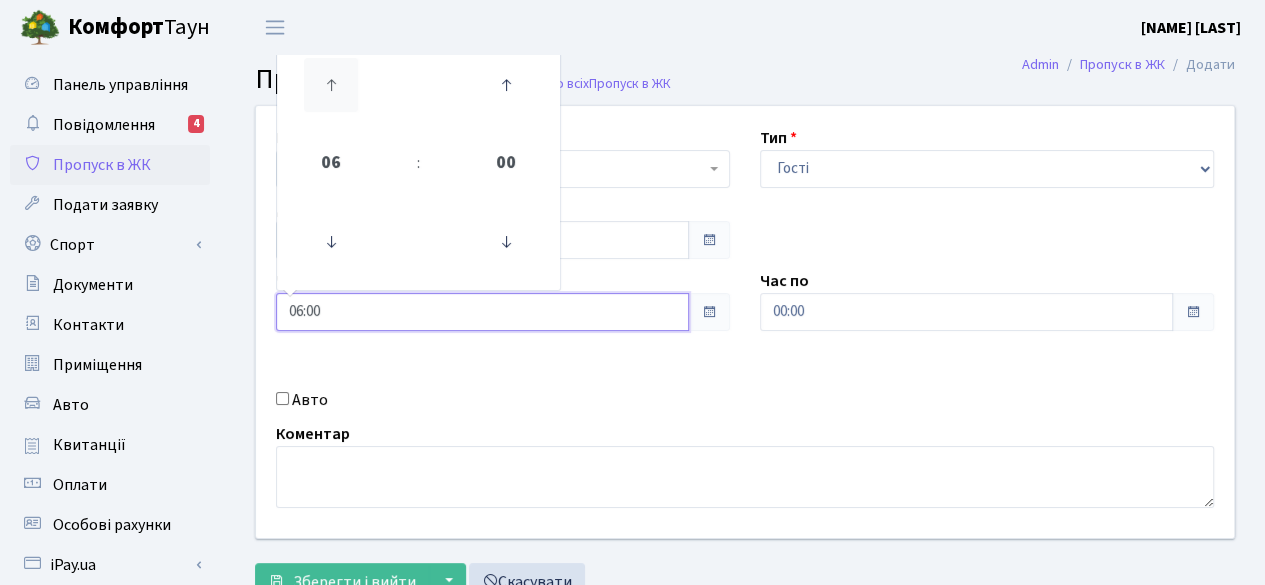 click at bounding box center [331, 85] 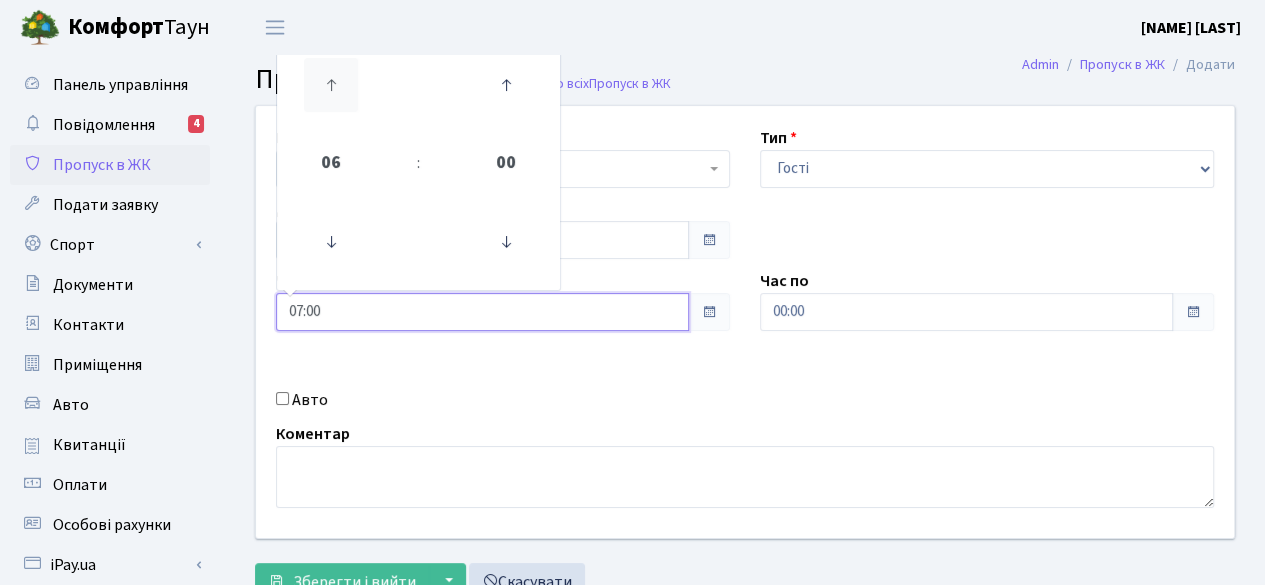 click at bounding box center (331, 85) 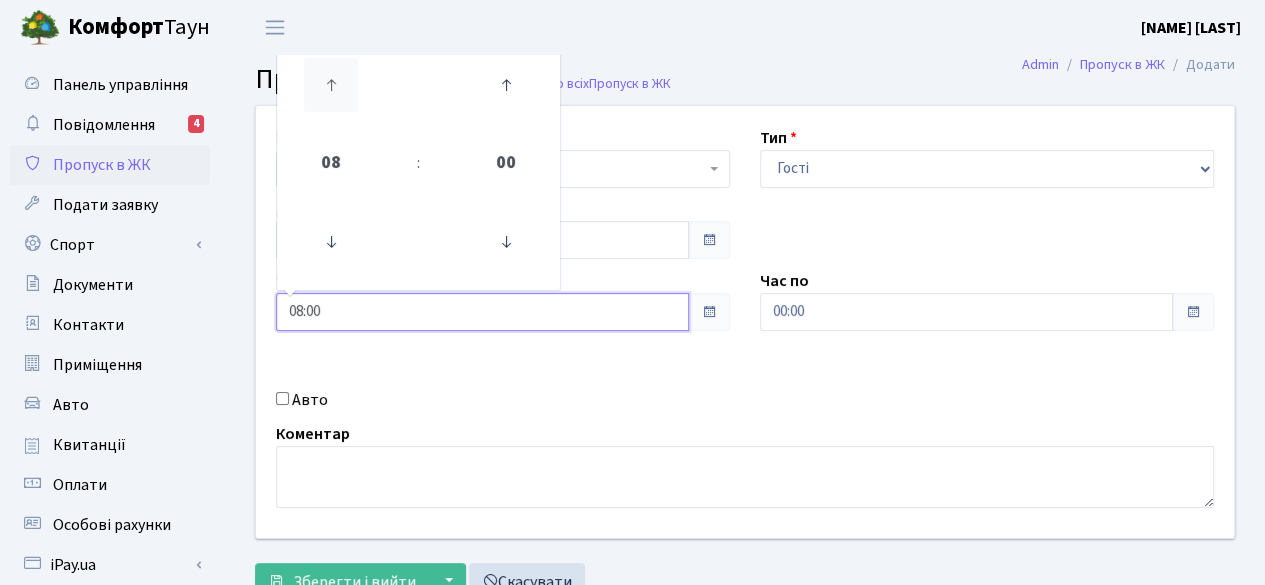 click at bounding box center (331, 85) 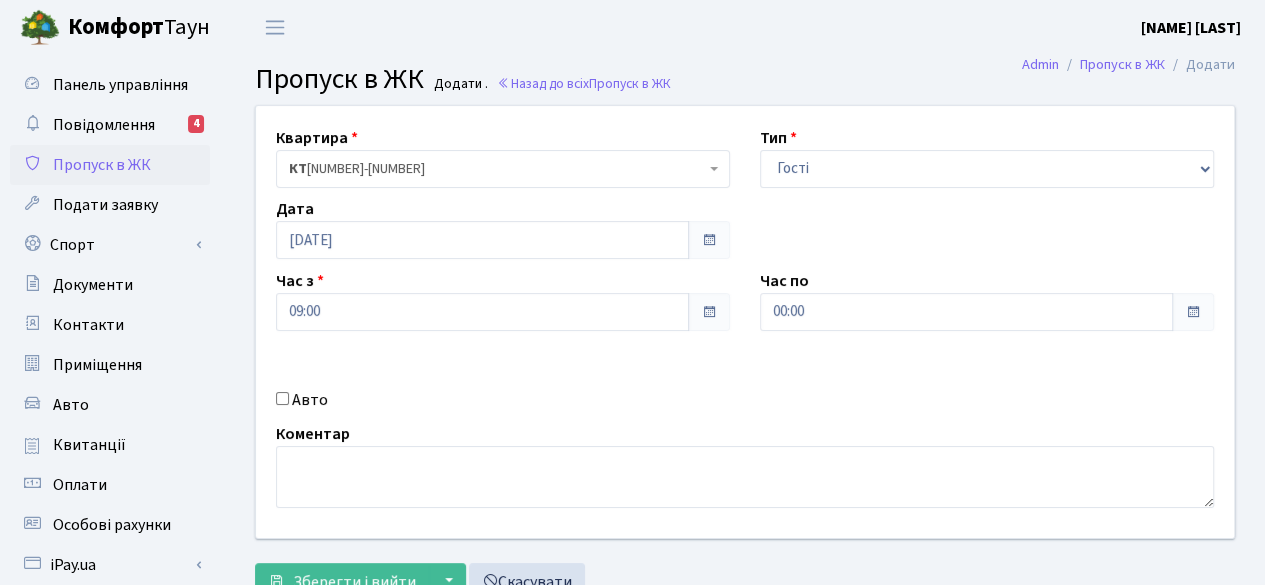 click on "Квартира
<b>КТ</b>&nbsp;&nbsp;&nbsp;&nbsp;13-19
<b>КТ</b>&nbsp;&nbsp;&nbsp;&nbsp;9-96
КТ     13-19
Тип
-
Доставка
Таксі
Гості
Сервіс
Дата
06.08.2025
Час з
09:00
Час по
00:00" at bounding box center (745, 322) 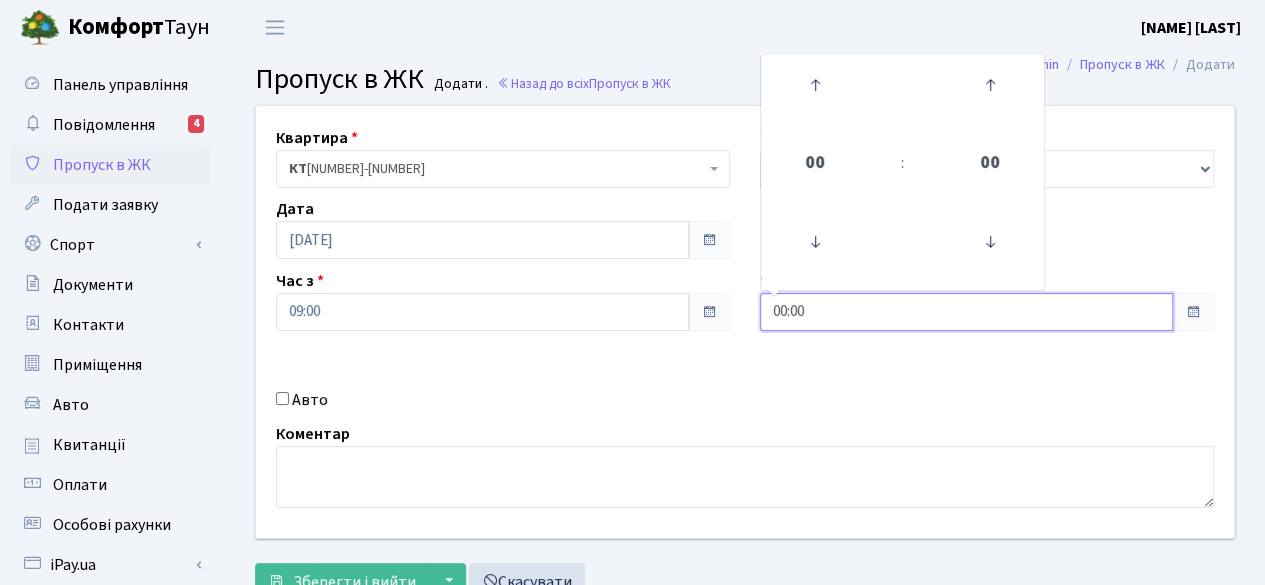 click on "00:00" at bounding box center [966, 312] 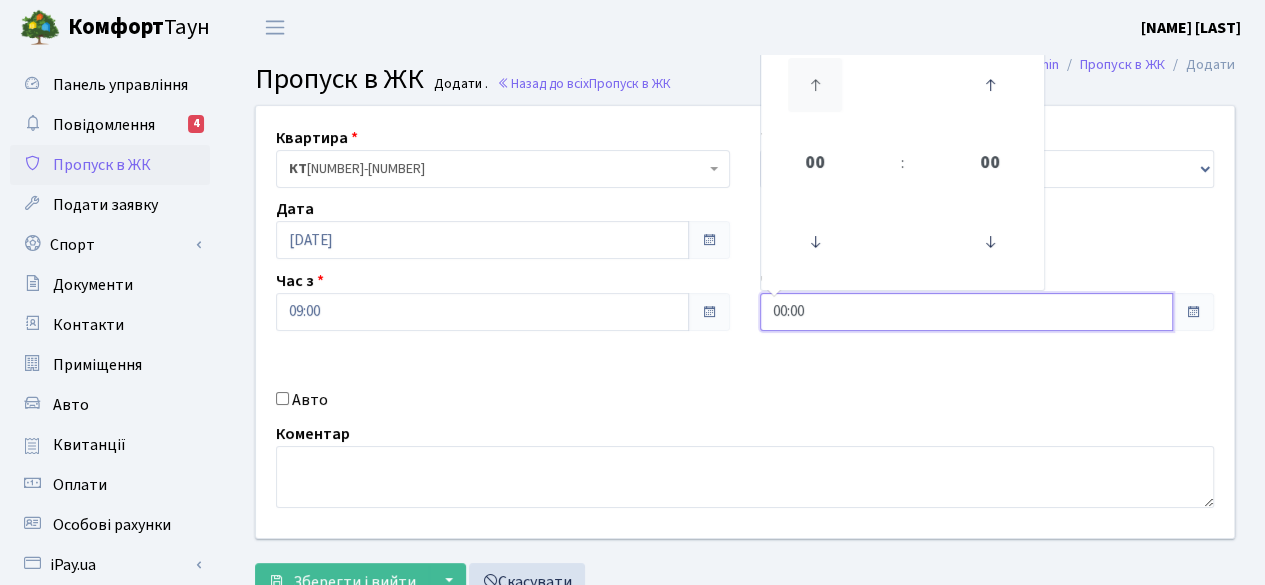 click at bounding box center [815, 85] 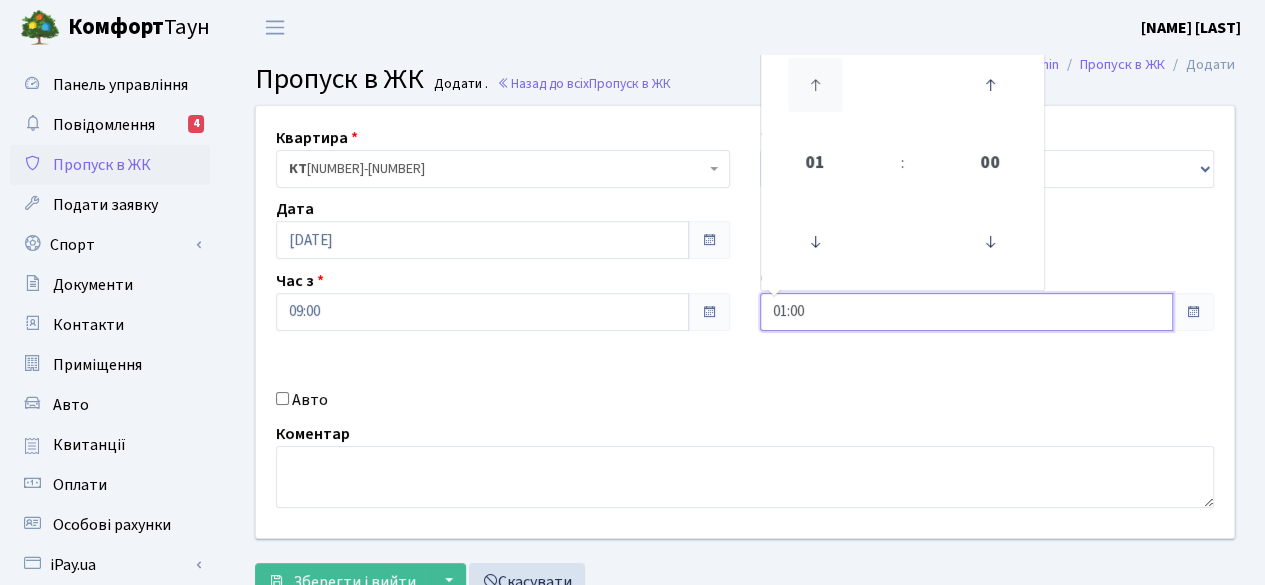 click at bounding box center [815, 85] 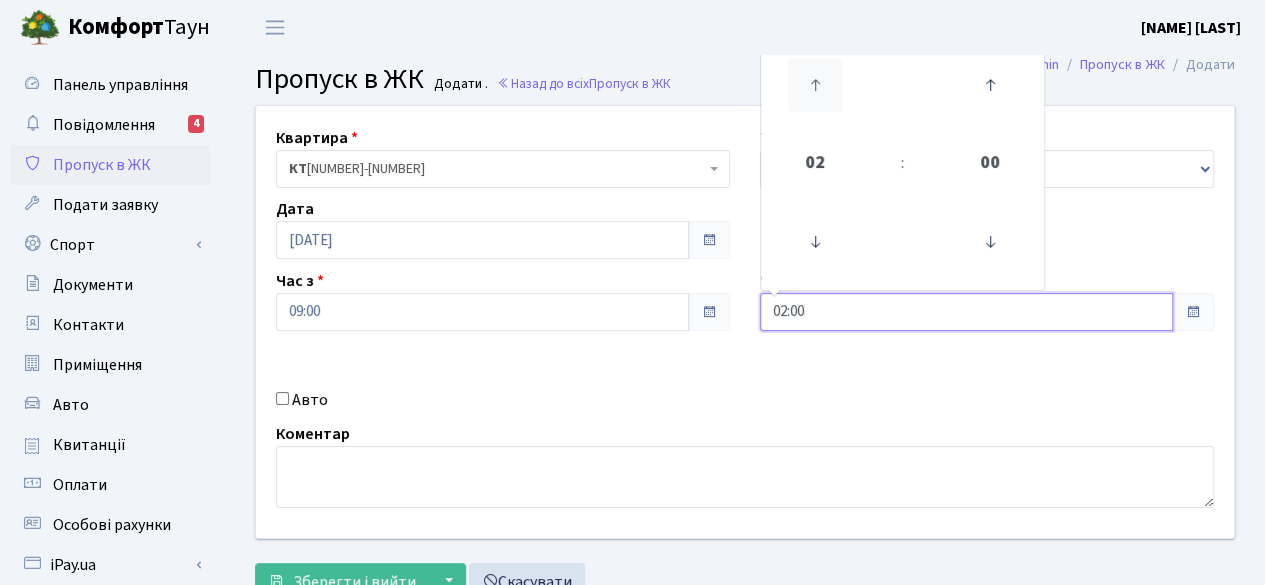 click at bounding box center [815, 85] 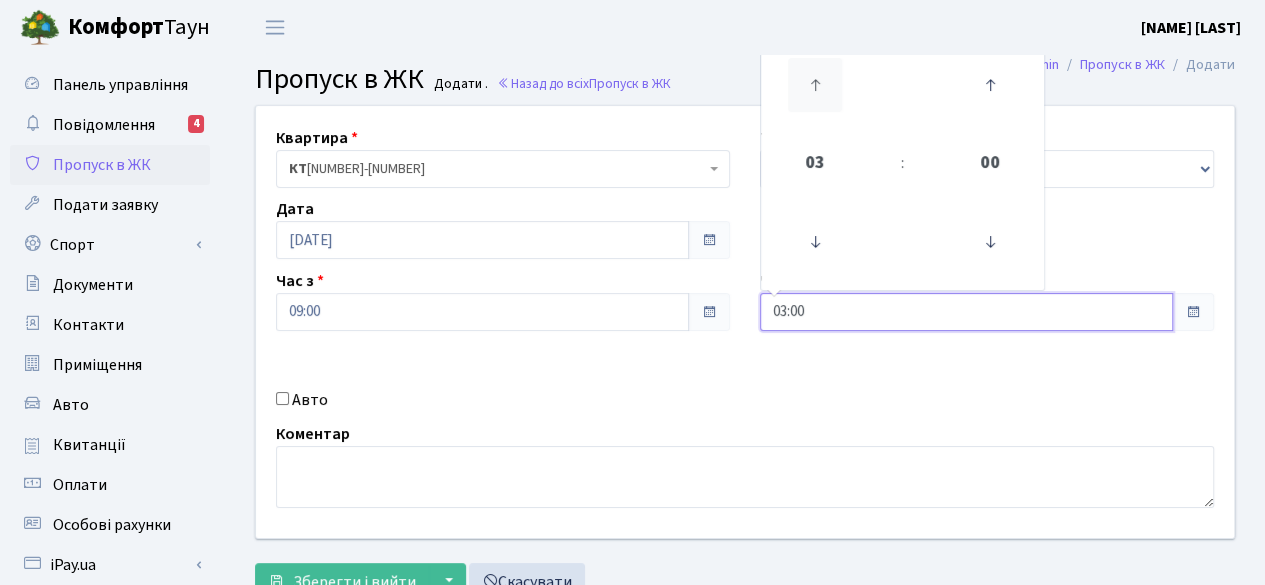 click at bounding box center (815, 85) 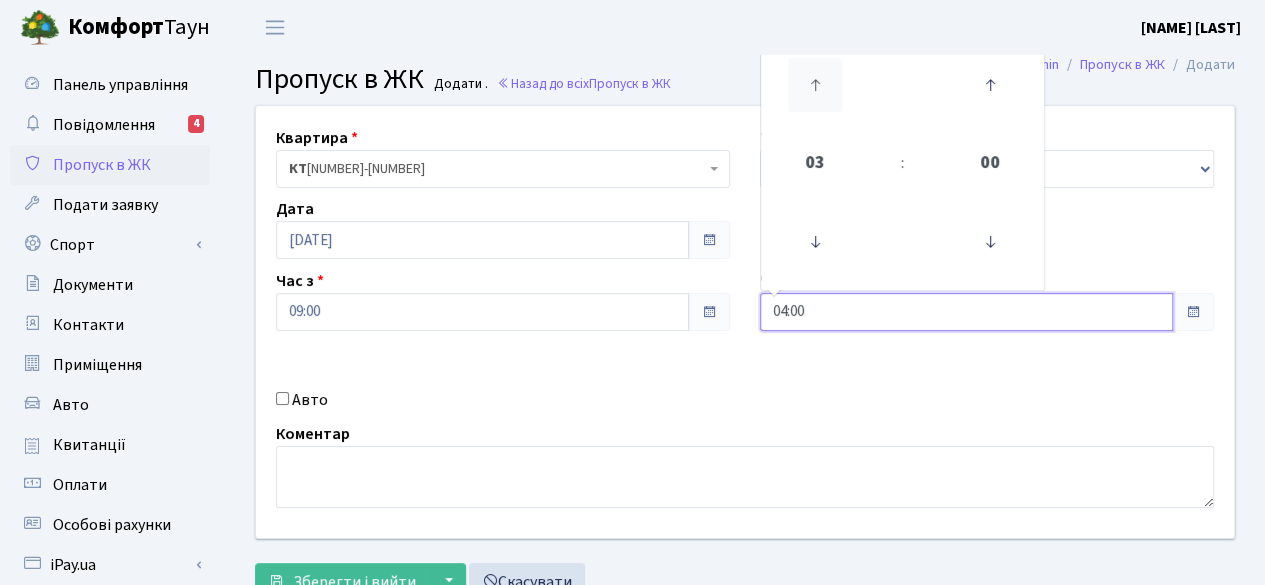 click at bounding box center [815, 85] 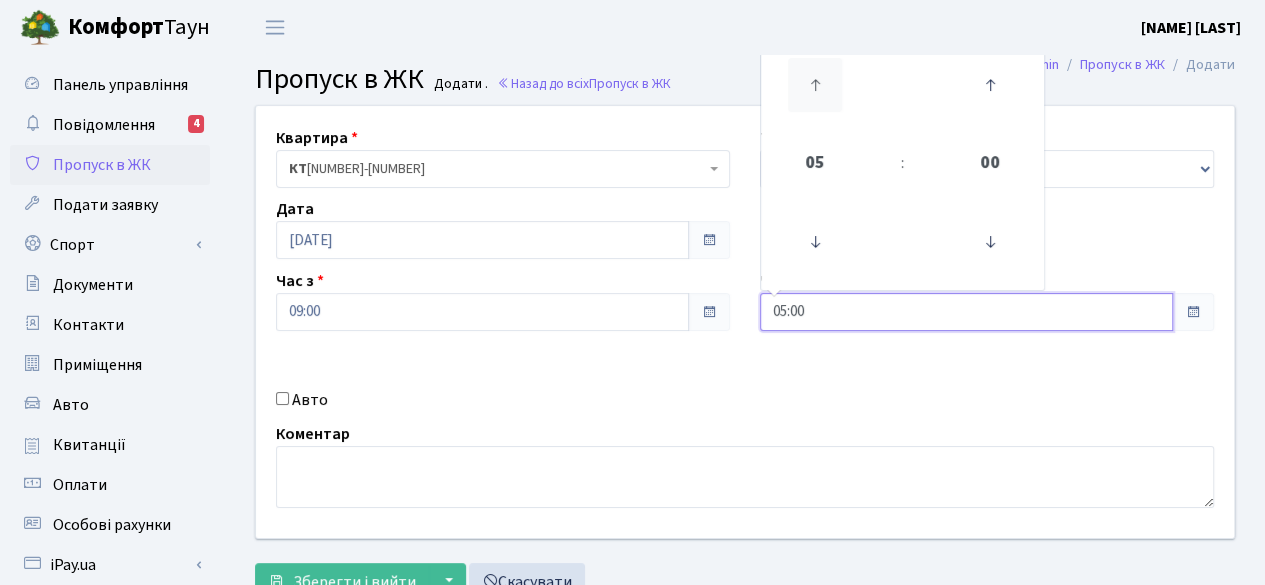 click at bounding box center [815, 85] 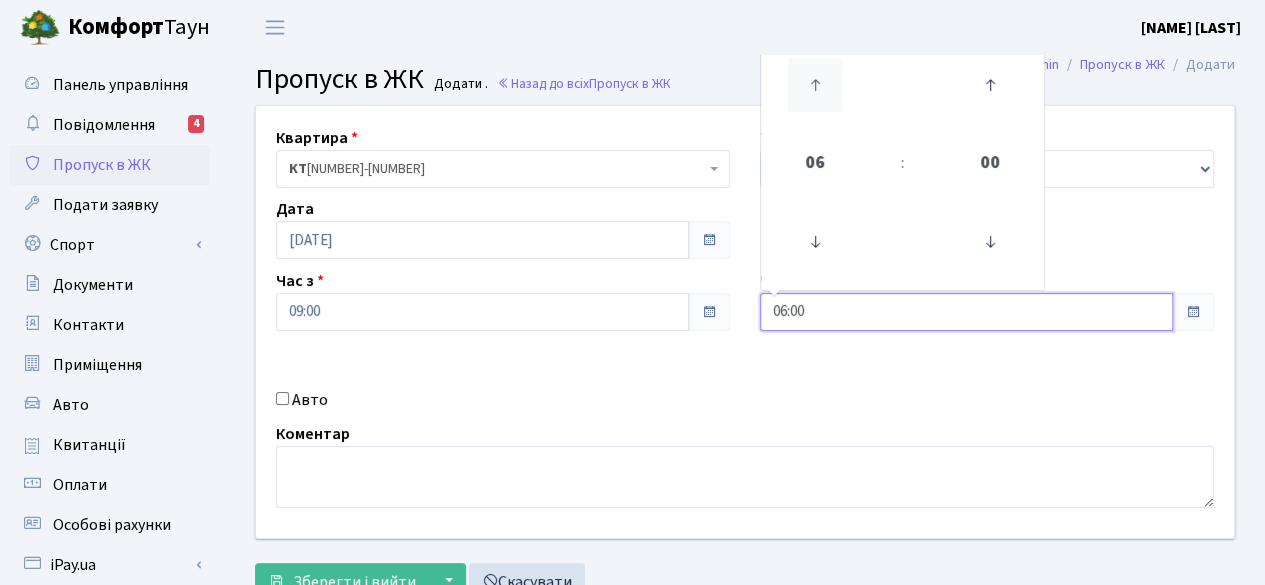 click at bounding box center (815, 85) 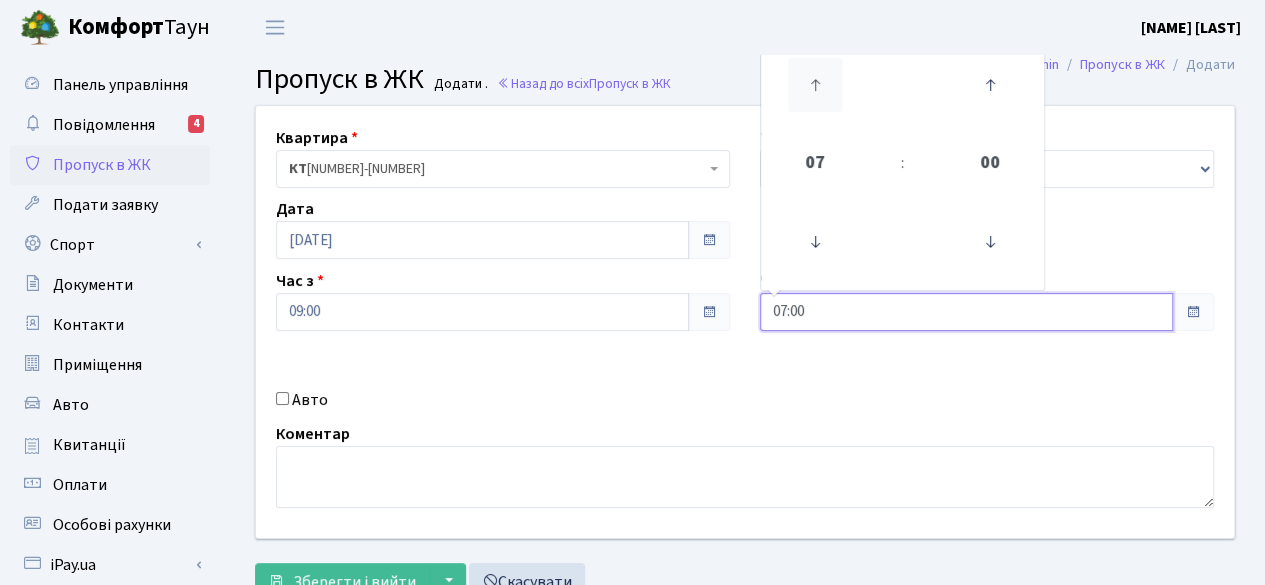 click at bounding box center [815, 85] 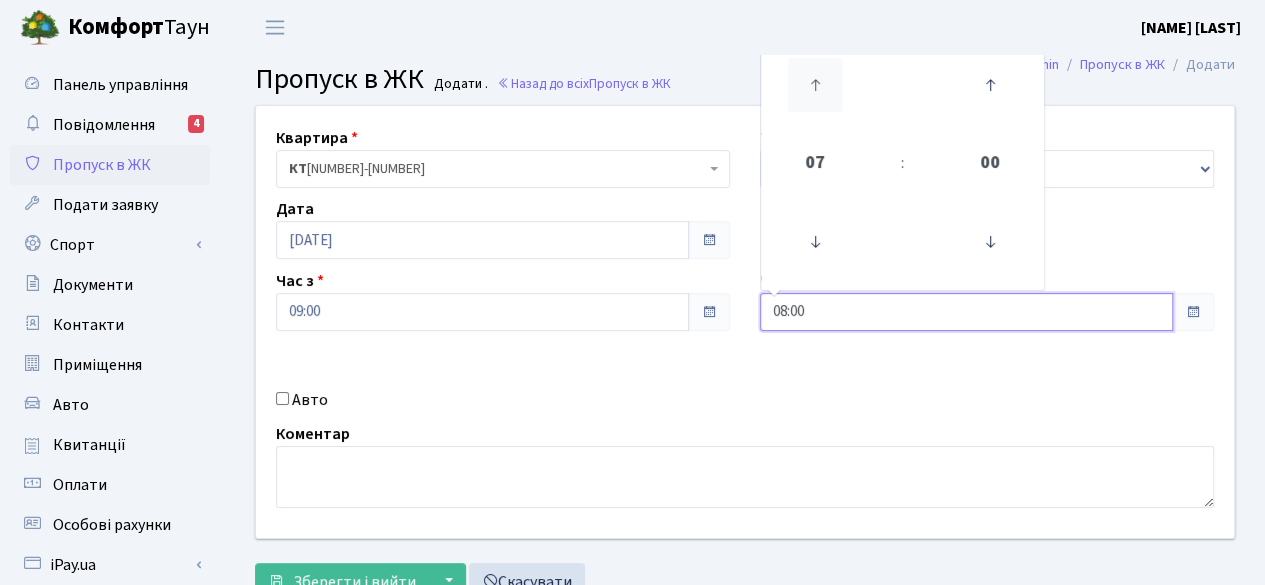 click at bounding box center [815, 85] 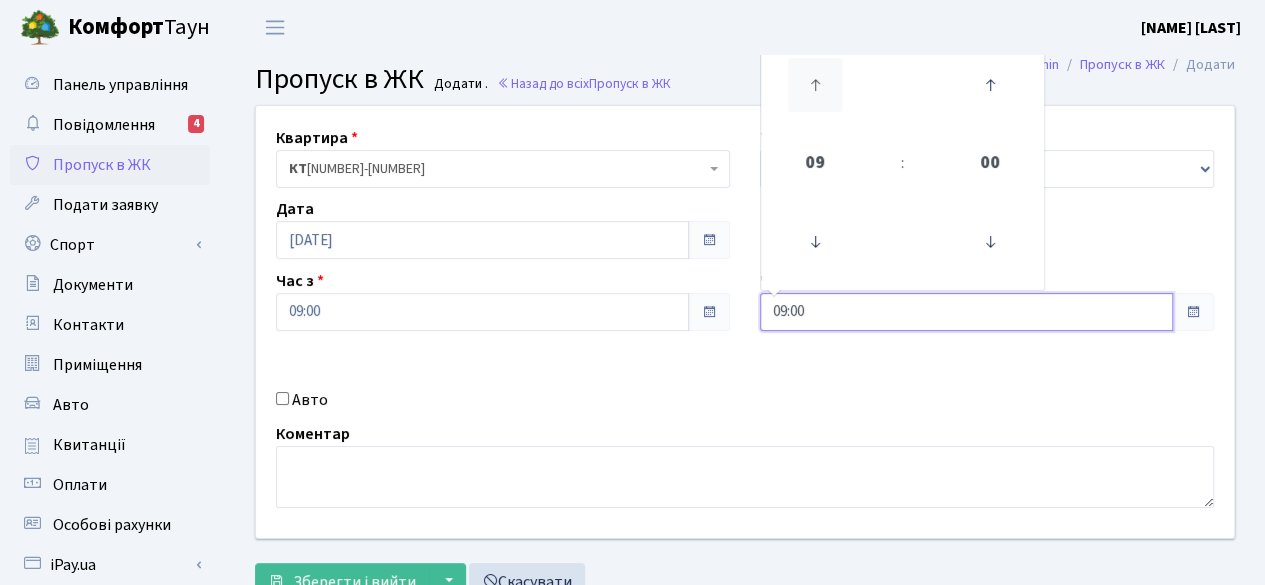 click at bounding box center [815, 85] 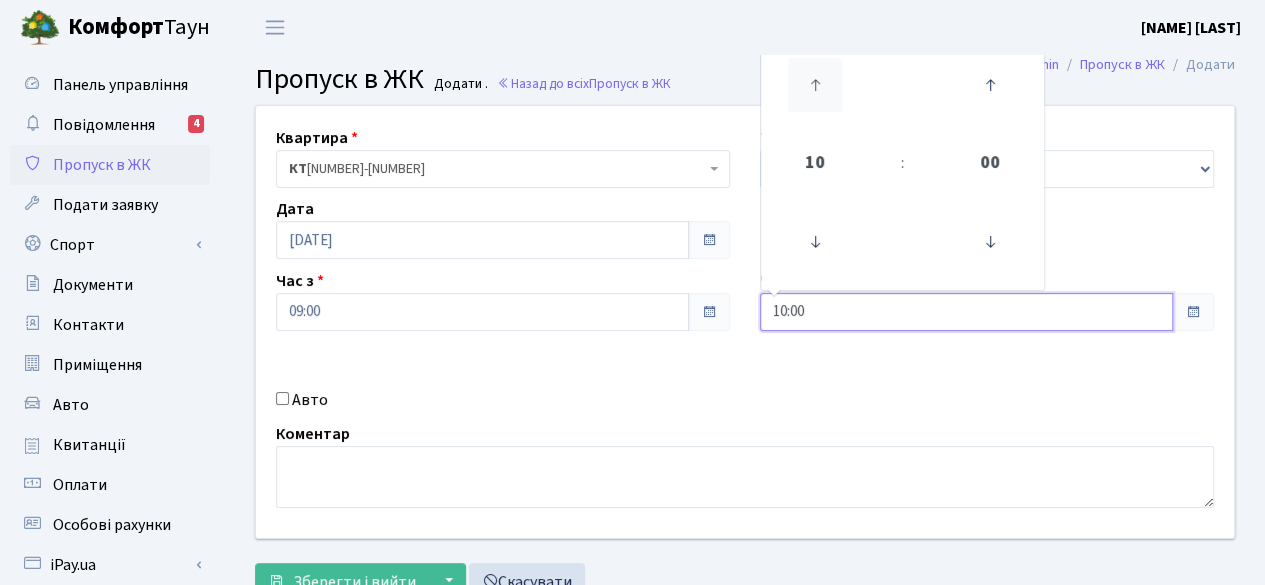 click at bounding box center (815, 85) 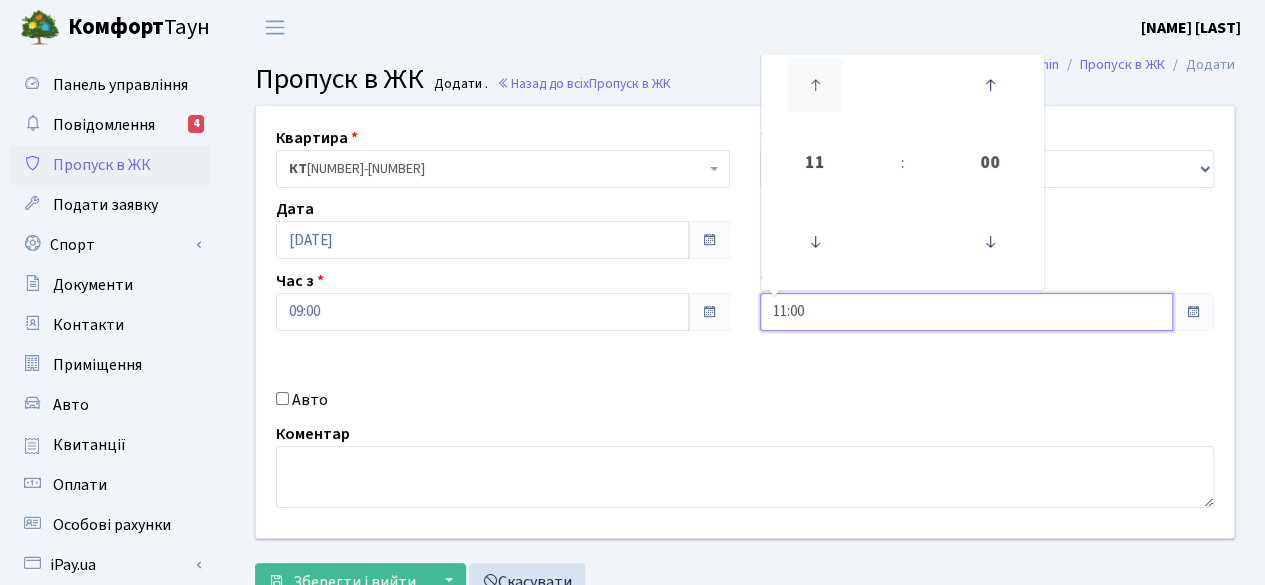 click at bounding box center [815, 85] 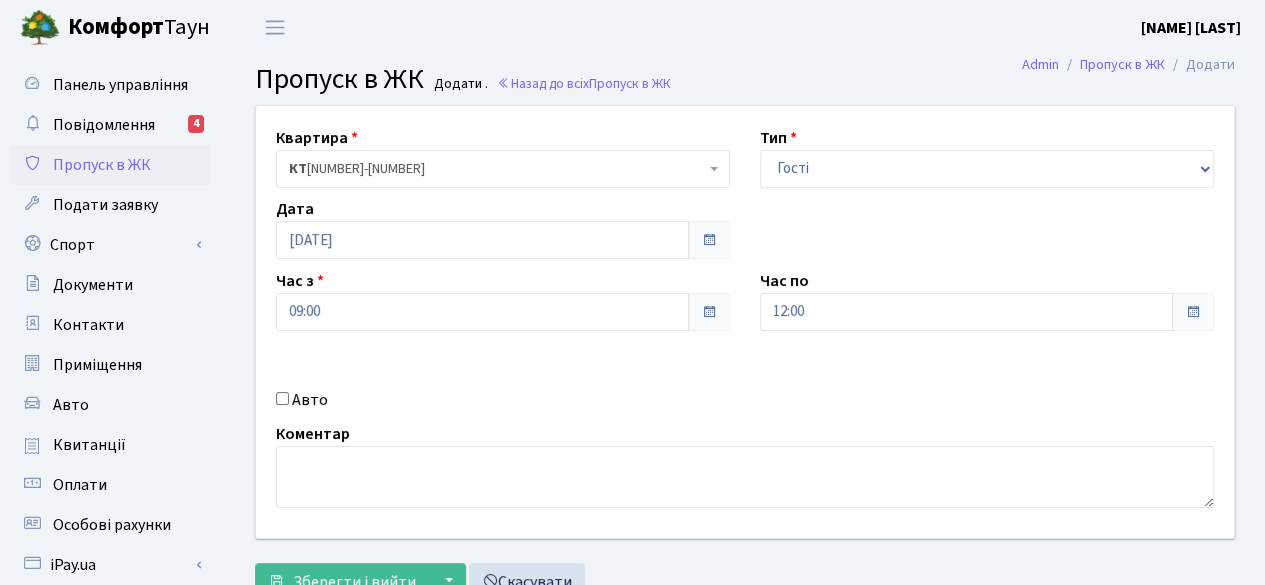 click on "Квартира
<b>КТ</b>&nbsp;&nbsp;&nbsp;&nbsp;13-19
<b>КТ</b>&nbsp;&nbsp;&nbsp;&nbsp;9-96
КТ     13-19
Тип
-
Доставка
Таксі
Гості
Сервіс
Дата
06.08.2025
Час з
09:00
Час по
12:00" at bounding box center (745, 322) 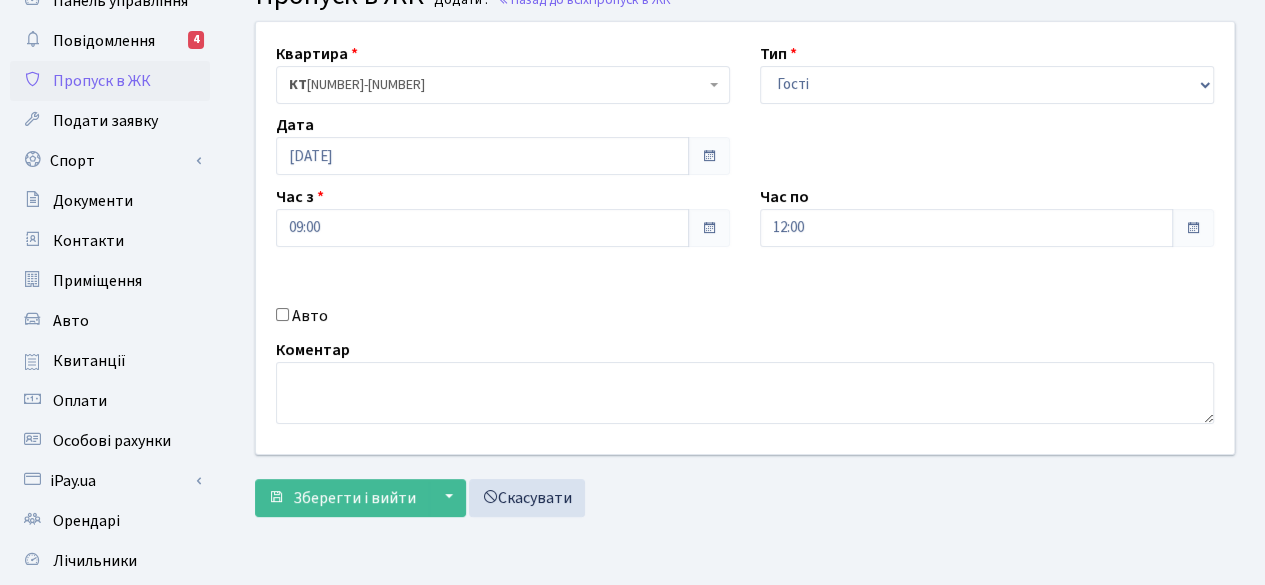 scroll, scrollTop: 86, scrollLeft: 0, axis: vertical 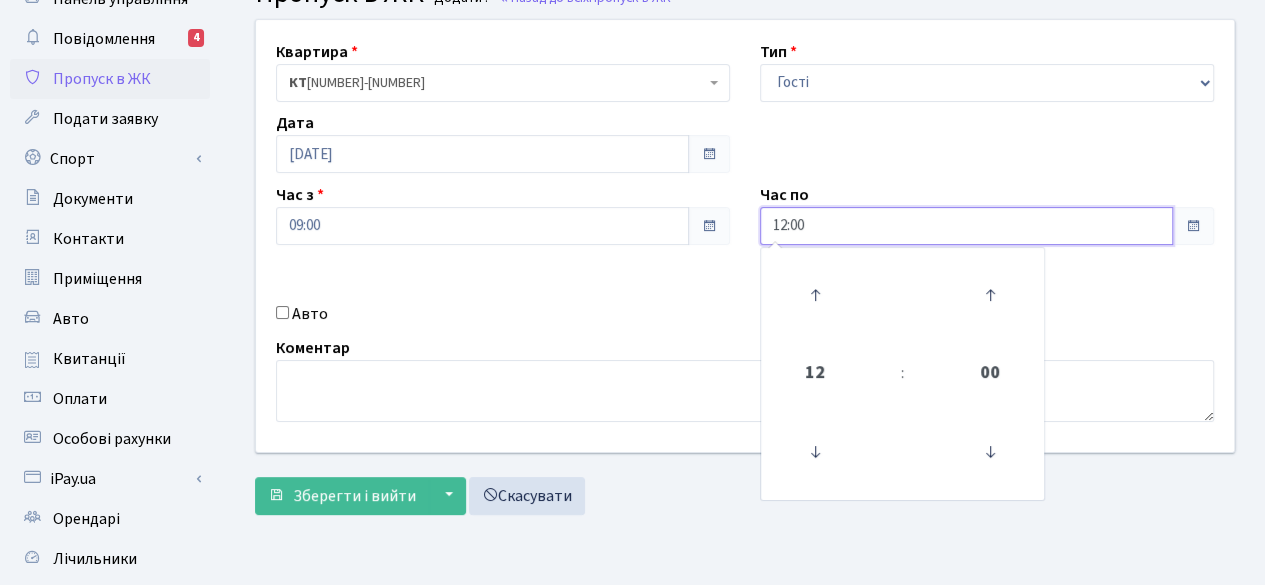 click on "12:00" at bounding box center [966, 226] 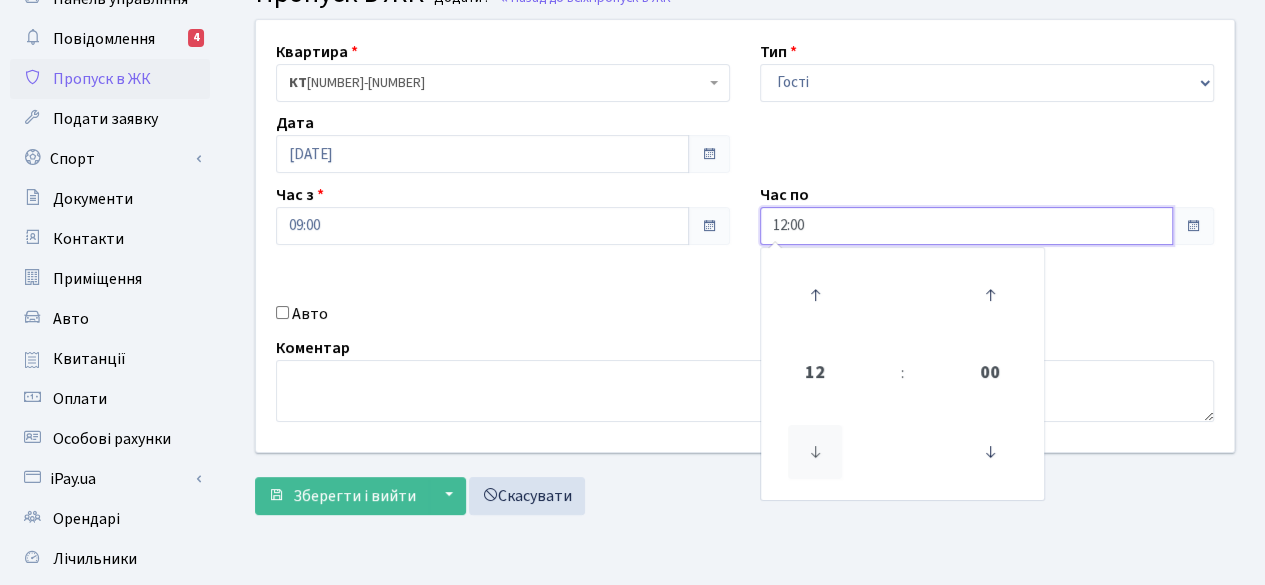 click at bounding box center [815, 452] 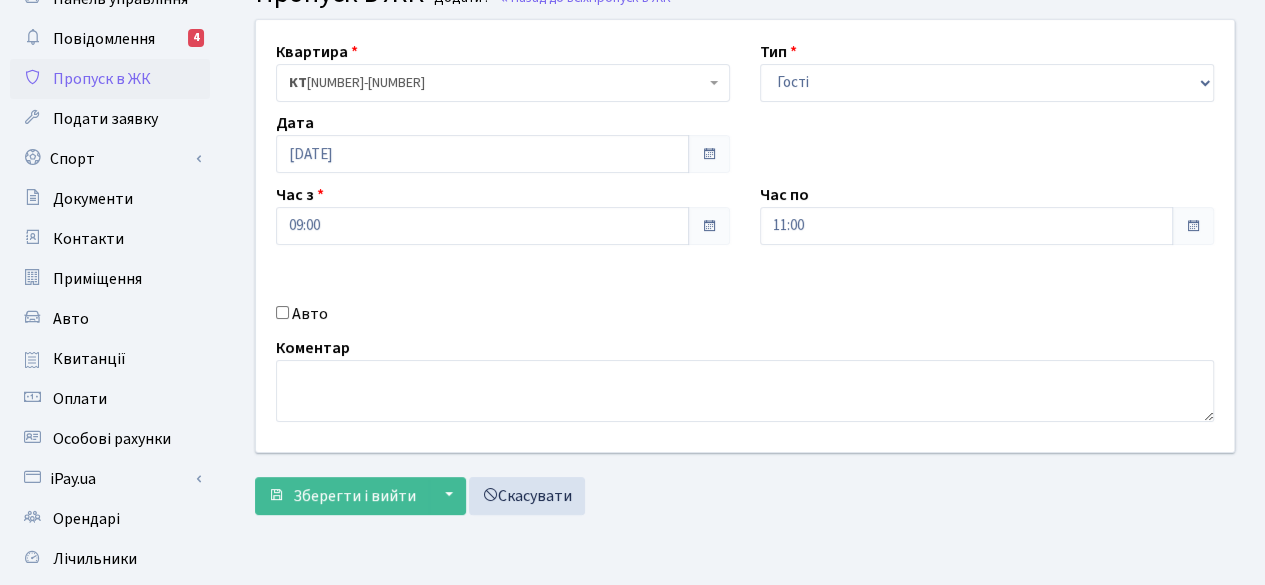 click on "Авто" at bounding box center (503, 314) 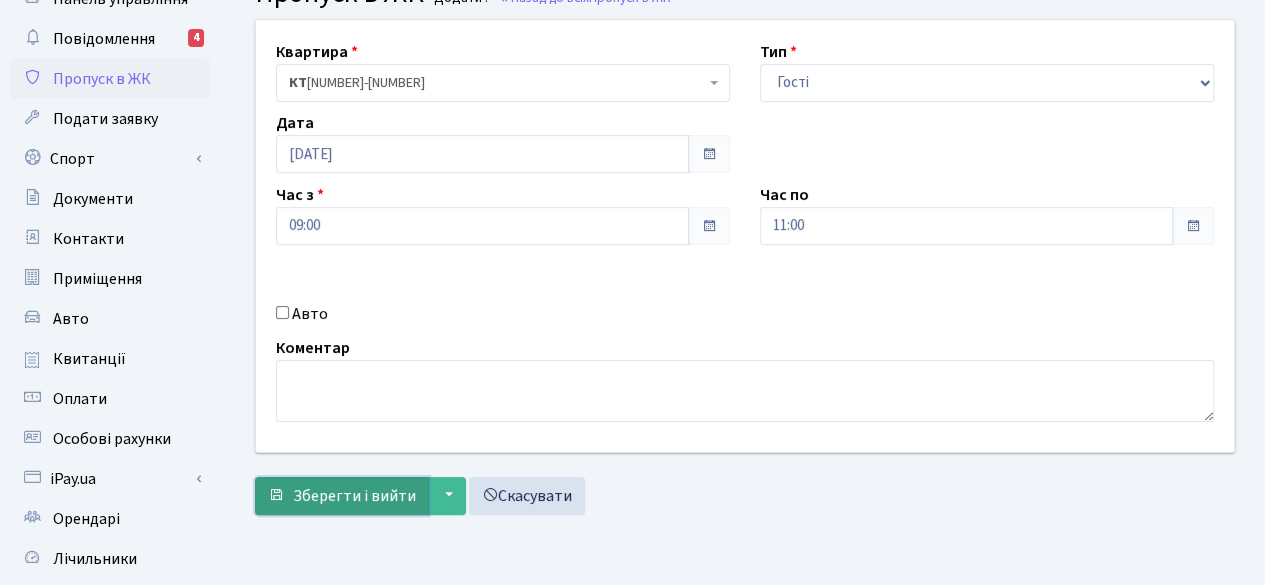 click on "Зберегти і вийти" at bounding box center (354, 496) 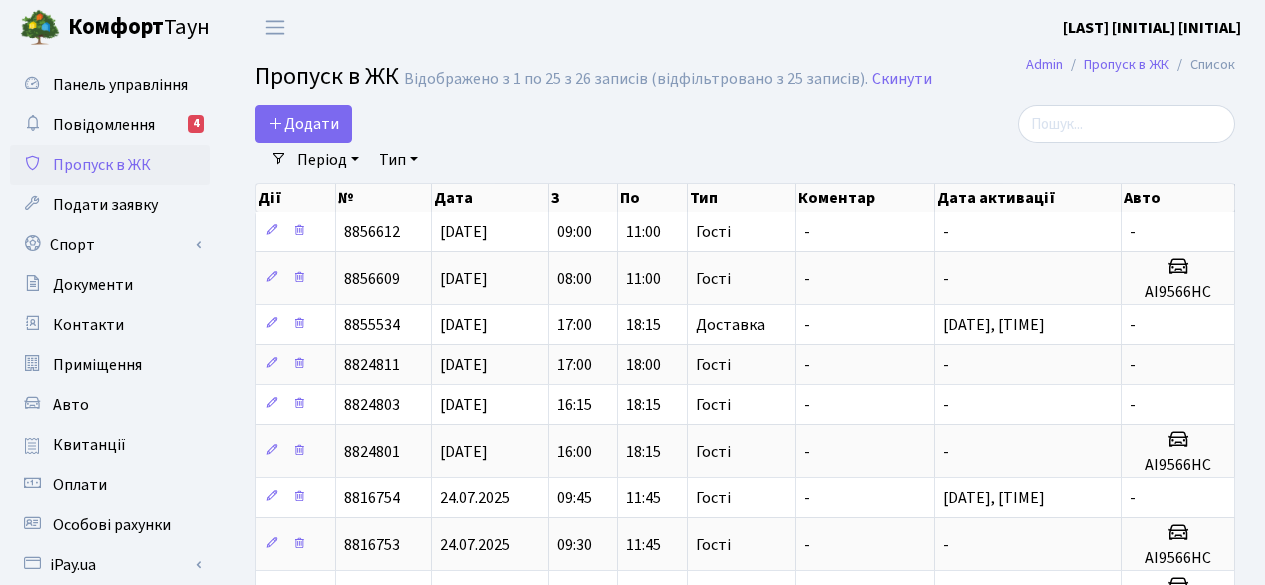 select on "25" 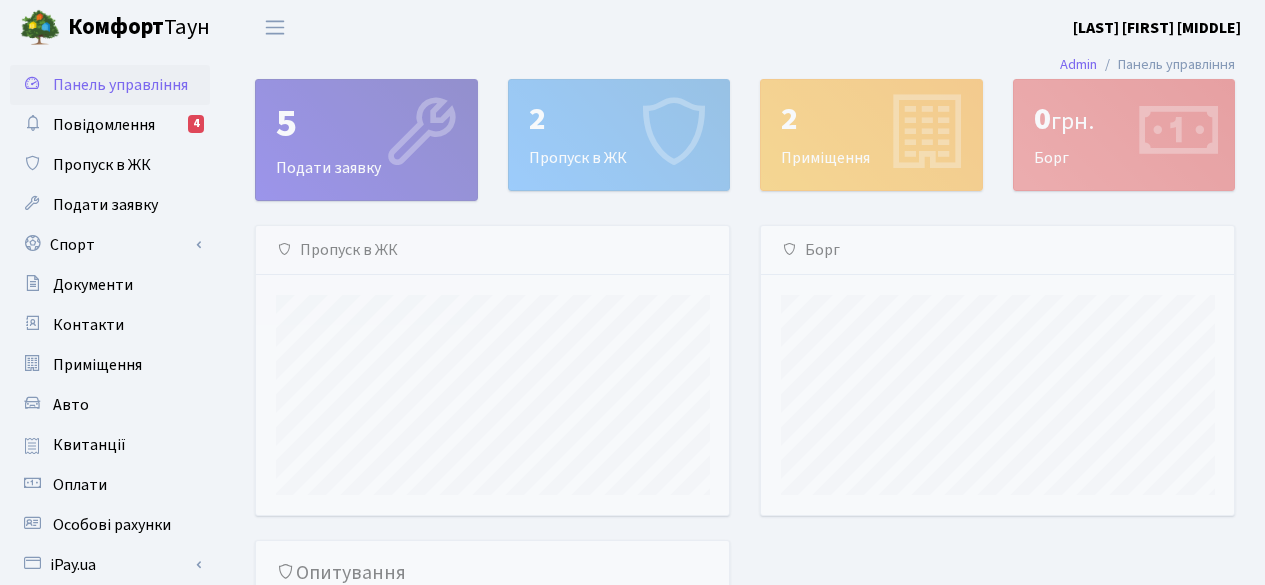 scroll, scrollTop: 0, scrollLeft: 0, axis: both 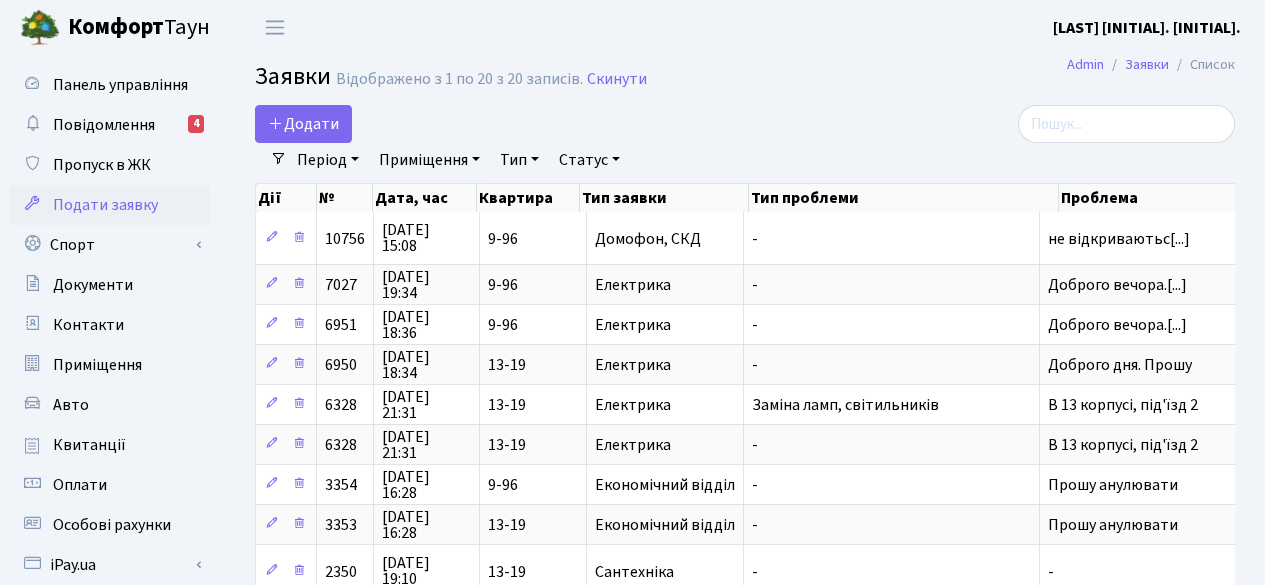 select on "25" 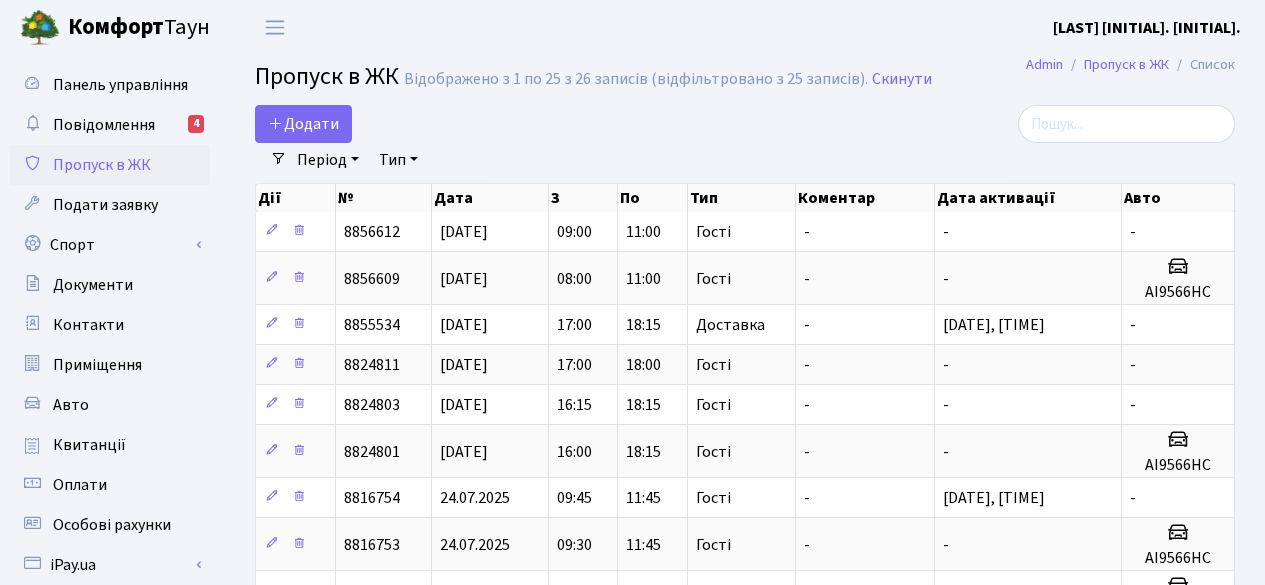 select on "25" 